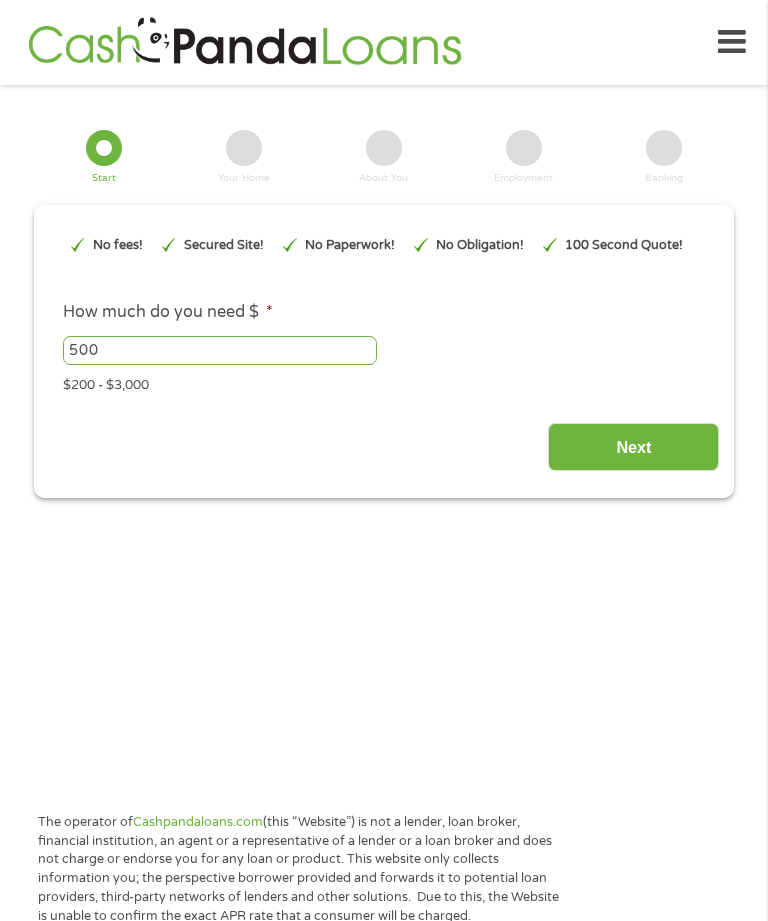 scroll, scrollTop: 0, scrollLeft: 0, axis: both 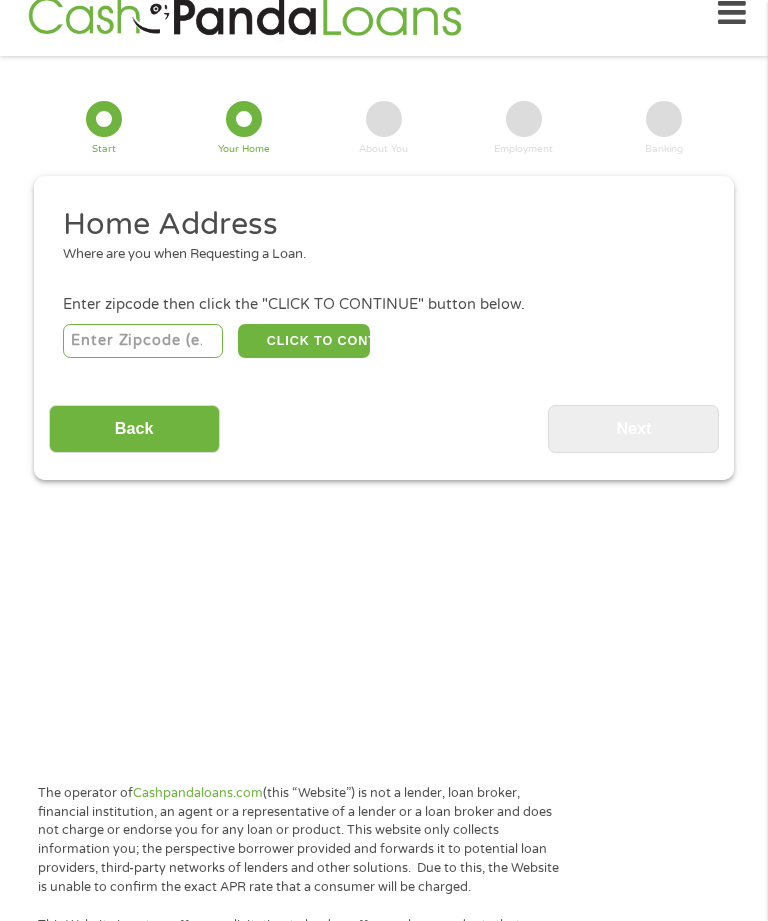 click at bounding box center (143, 341) 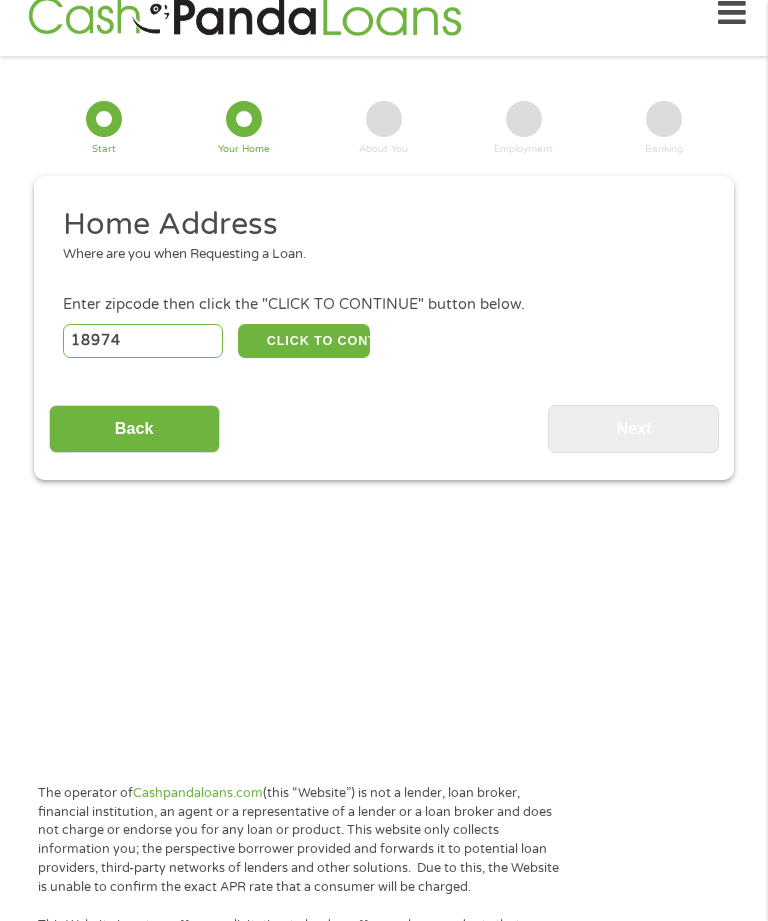 type on "18974" 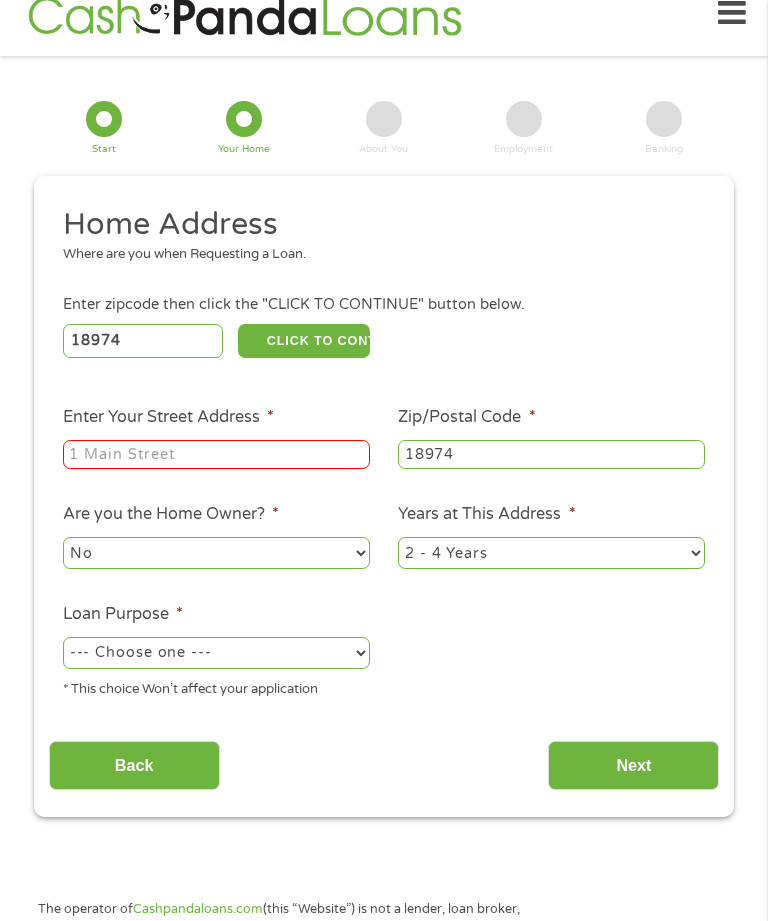 click on "[EMAIL]" at bounding box center [216, 455] 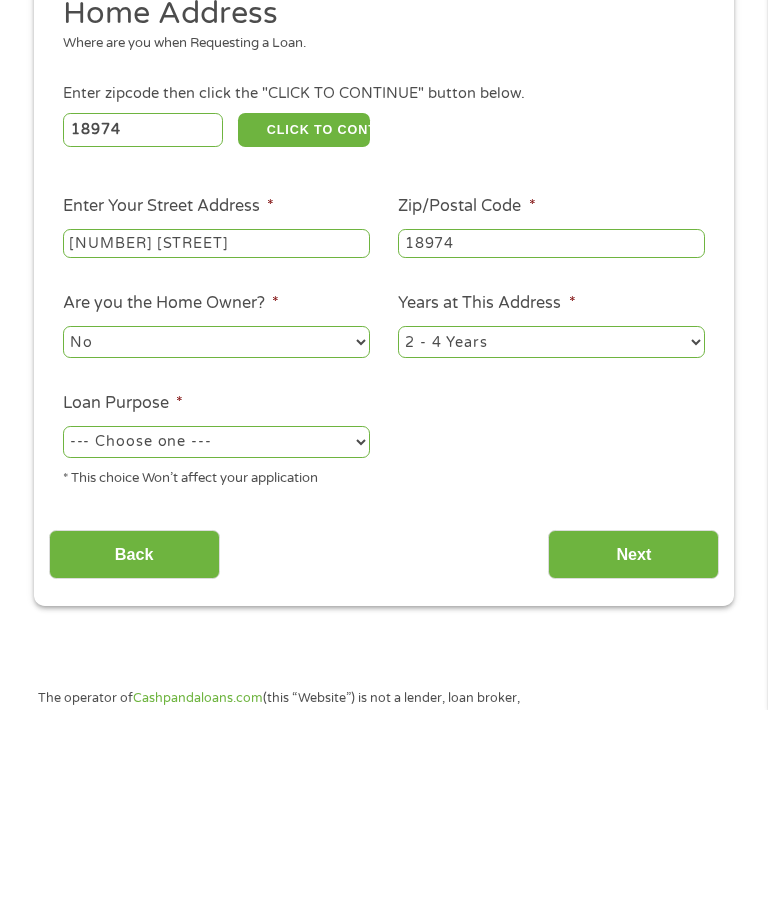 type on "[NUMBER] [STREET]" 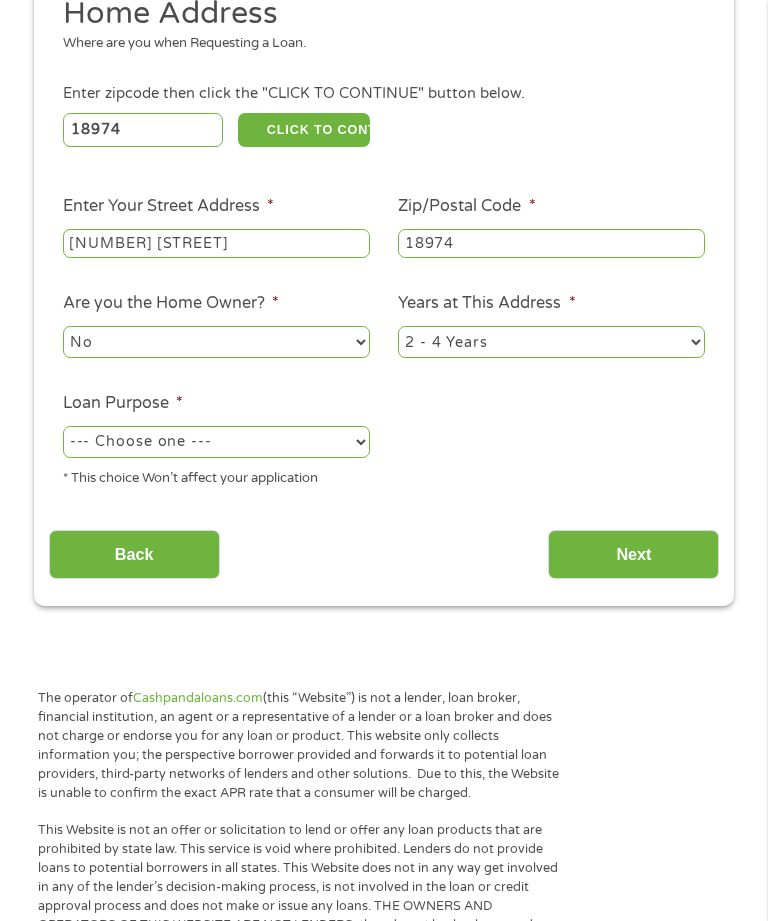 select on "paybills" 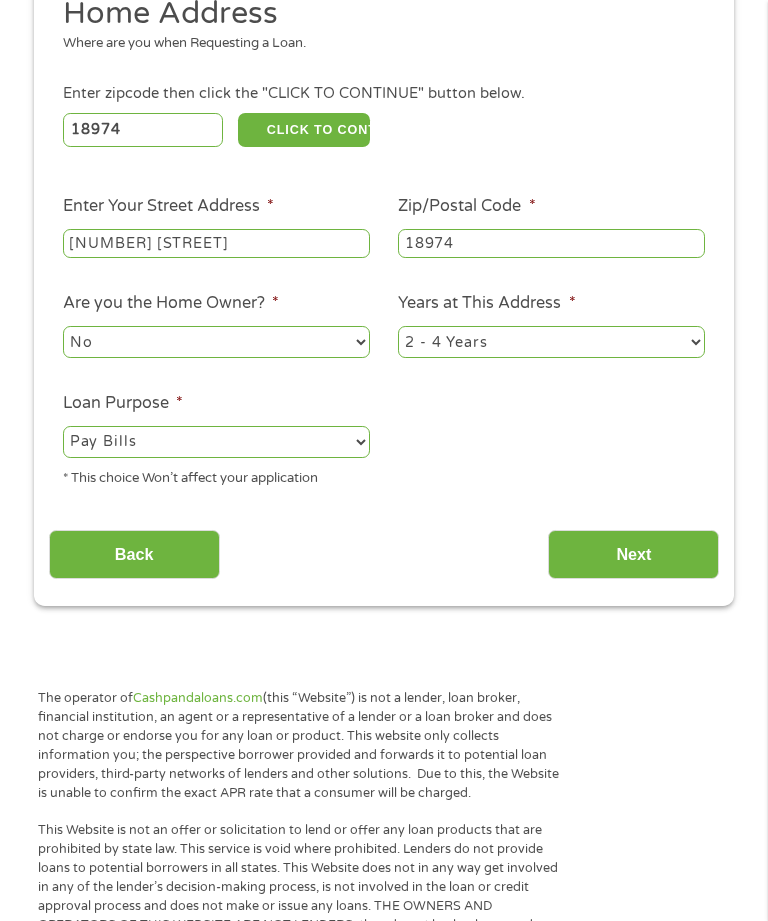 click on "Next" at bounding box center [633, 554] 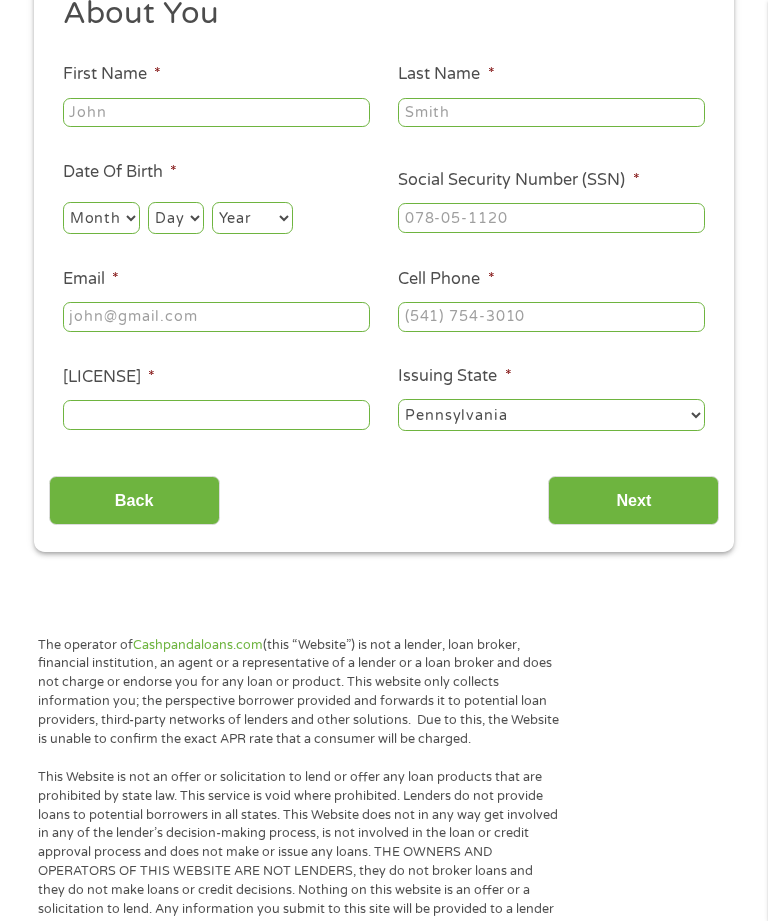 scroll, scrollTop: 8, scrollLeft: 8, axis: both 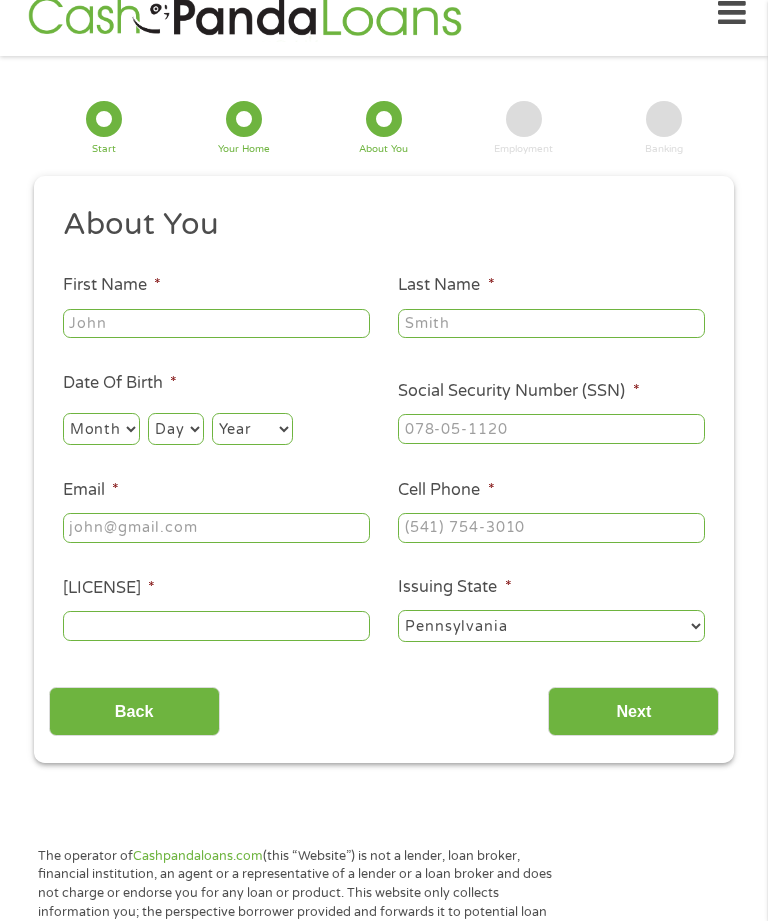 click on "First Name *" at bounding box center [216, 324] 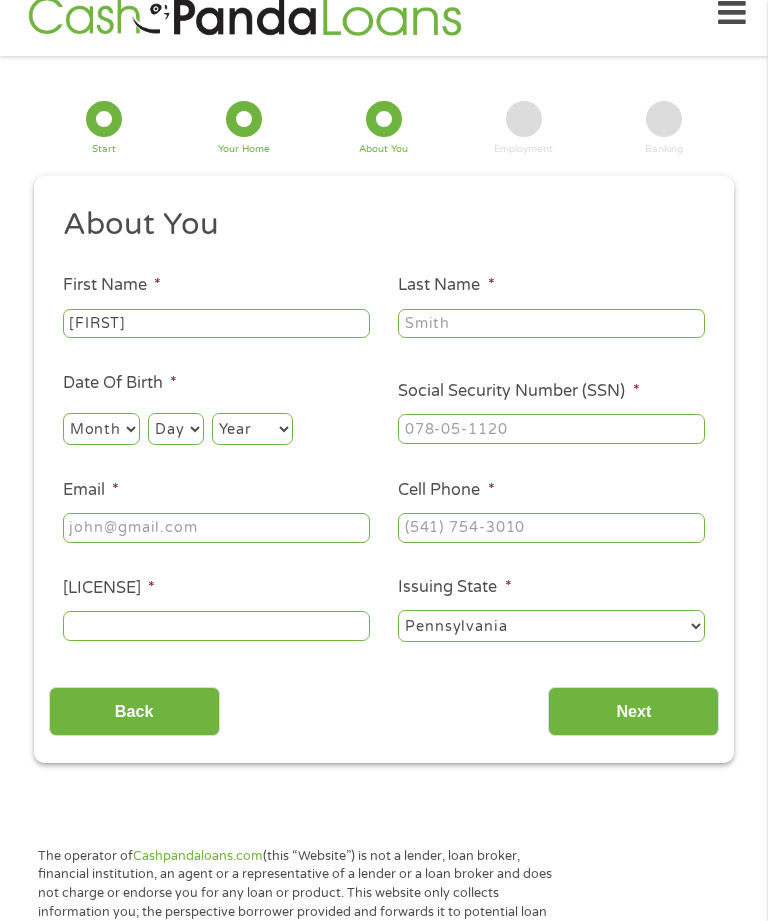 type on "[FIRST]" 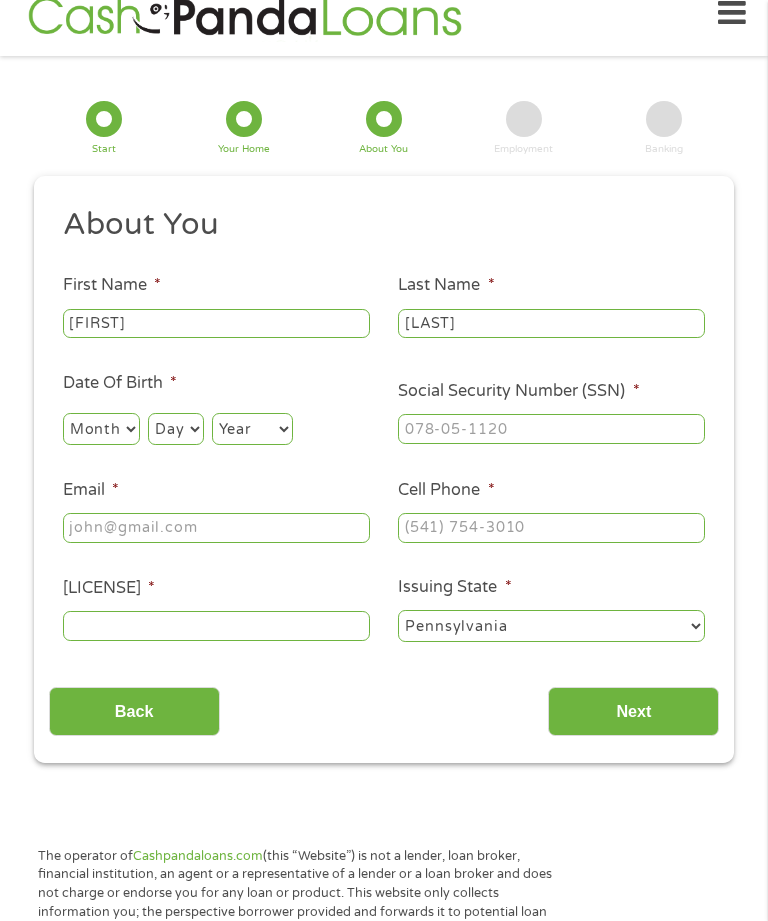 type on "[LAST]" 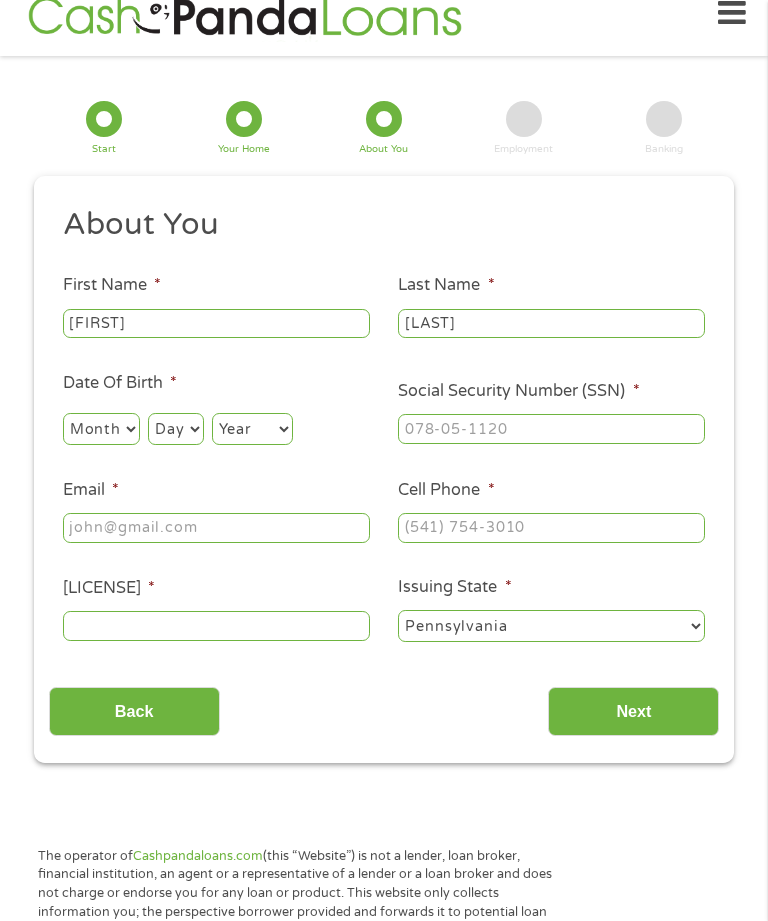 select on "9" 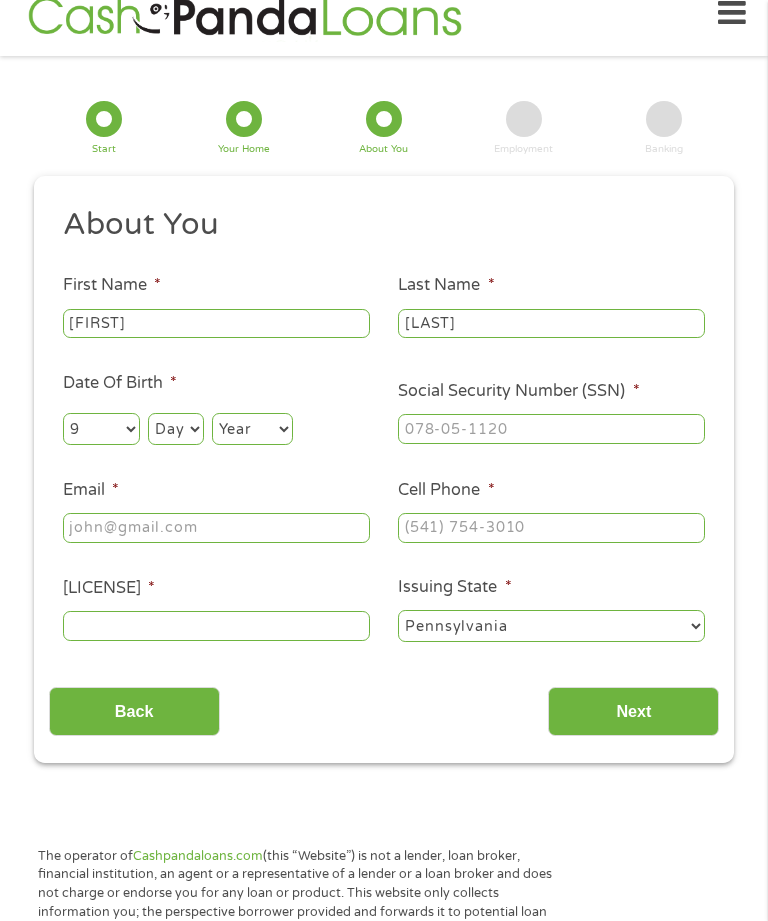 click on "Day 1 2 3 4 5 6 7 8 9 10 11 12 13 14 15 16 17 18 19 20 21 22 23 24 25 26 27 28 29 30 31" at bounding box center [175, 429] 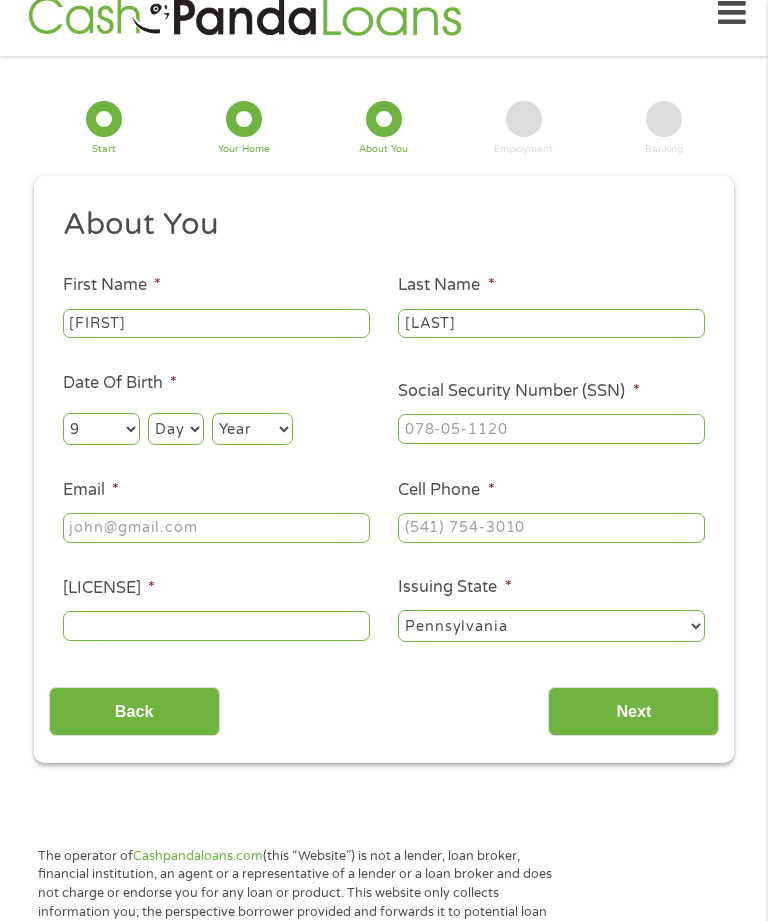 select on "24" 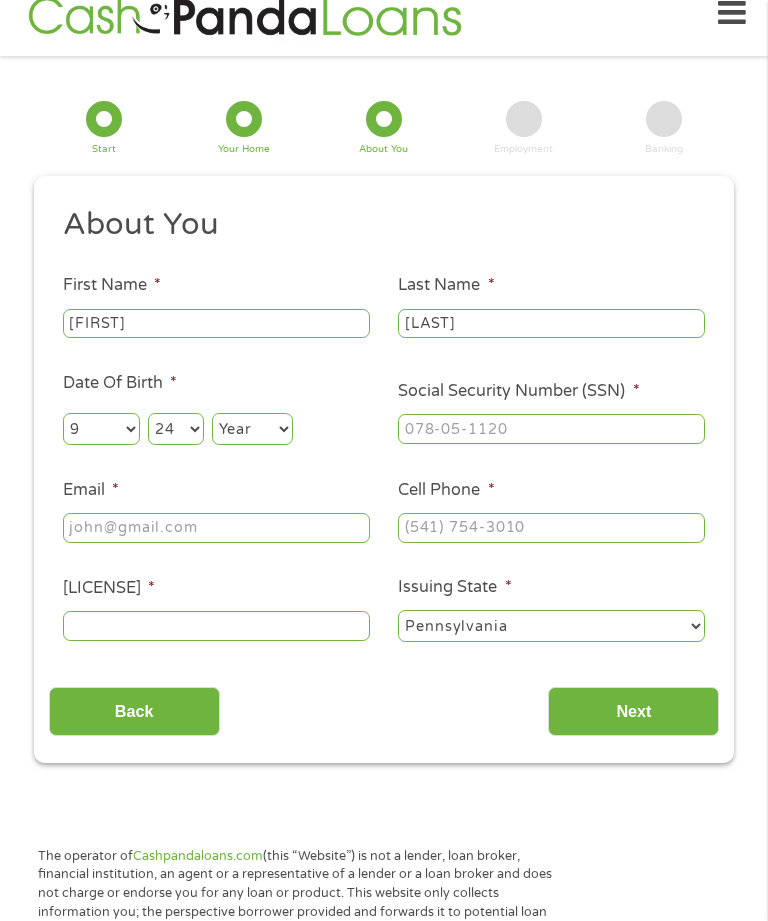 click on "[MONTH] [DAY] [YEAR]" at bounding box center (216, 425) 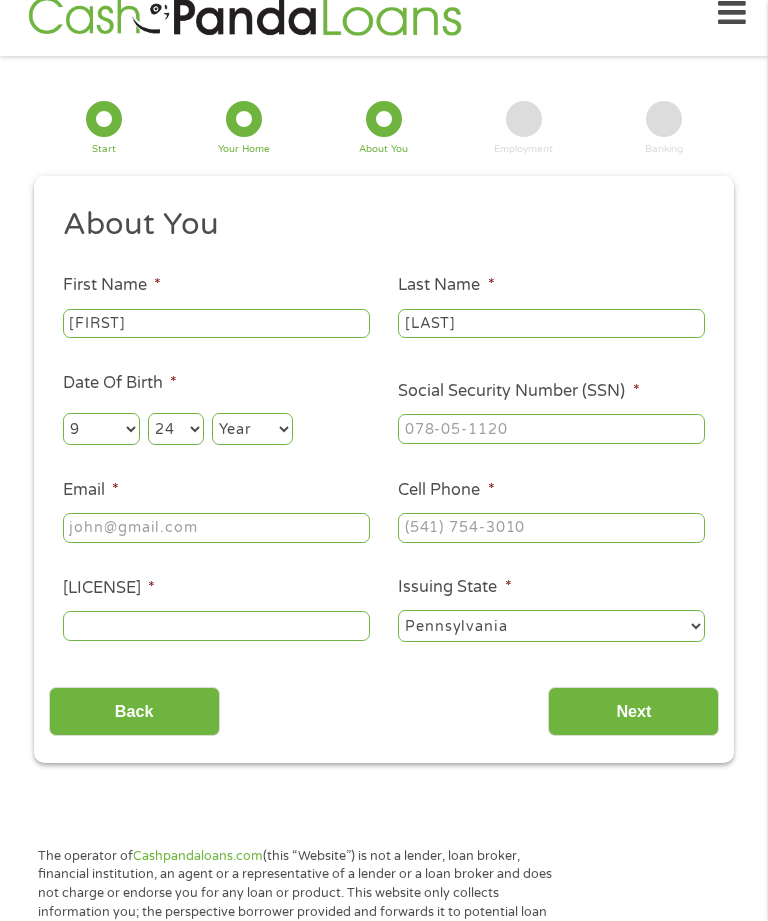 click on "Year 2007 2006 2005 2004 2003 2002 2001 2000 1999 1998 1997 1996 1995 1994 1993 1992 1991 1990 1989 1988 1987 1986 1985 1984 1983 1982 1981 1980 1979 1978 1977 1976 1975 1974 1973 1972 1971 1970 1969 1968 1967 1966 1965 1964 1963 1962 1961 1960 1959 1958 1957 1956 1955 1954 1953 1952 1951 1950 1949 1948 1947 1946 1945 1944 1943 1942 1941 1940 1939 1938 1937 1936 1935 1934 1933 1932 1931 1930 1929 1928 1927 1926 1925 1924 1923 1922 1921 1920" at bounding box center [252, 429] 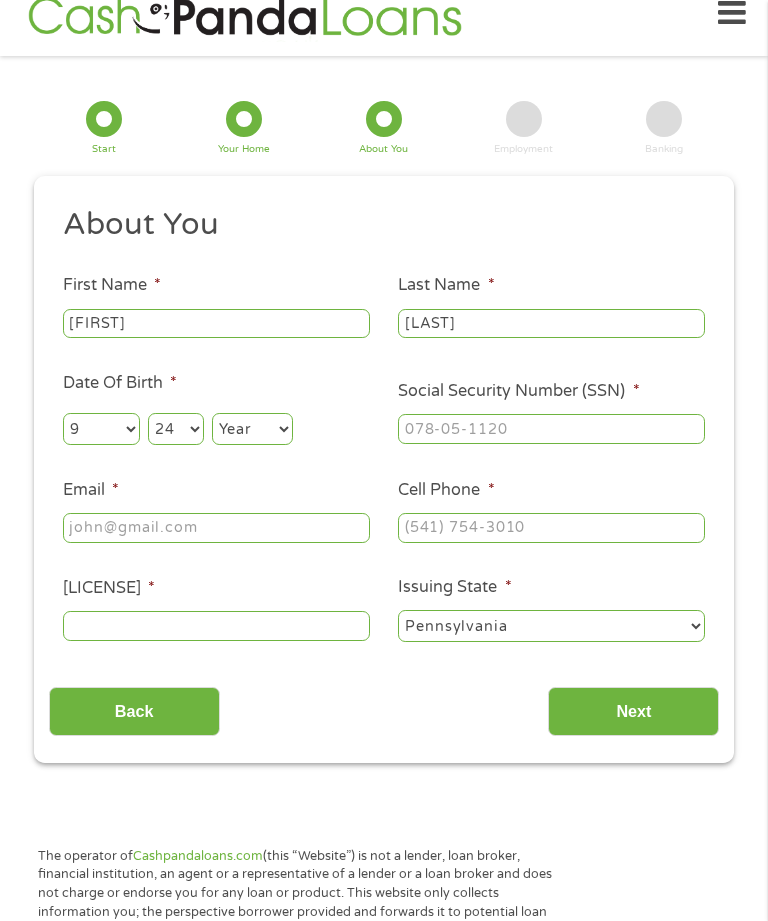 select on "1955" 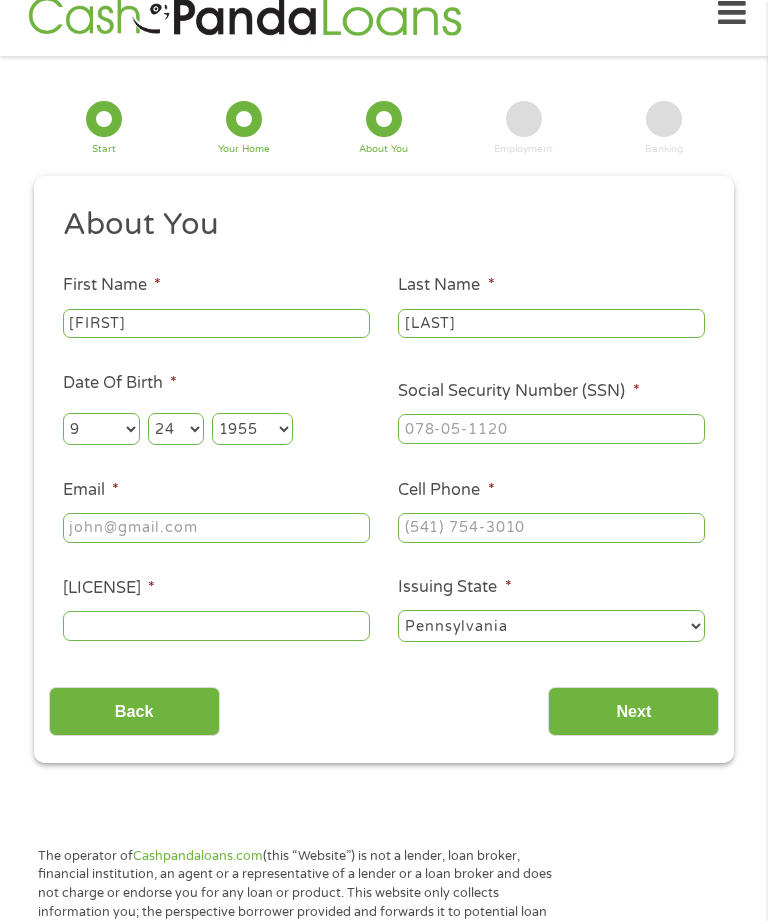 click on "Social Security Number (SSN) *" at bounding box center (551, 429) 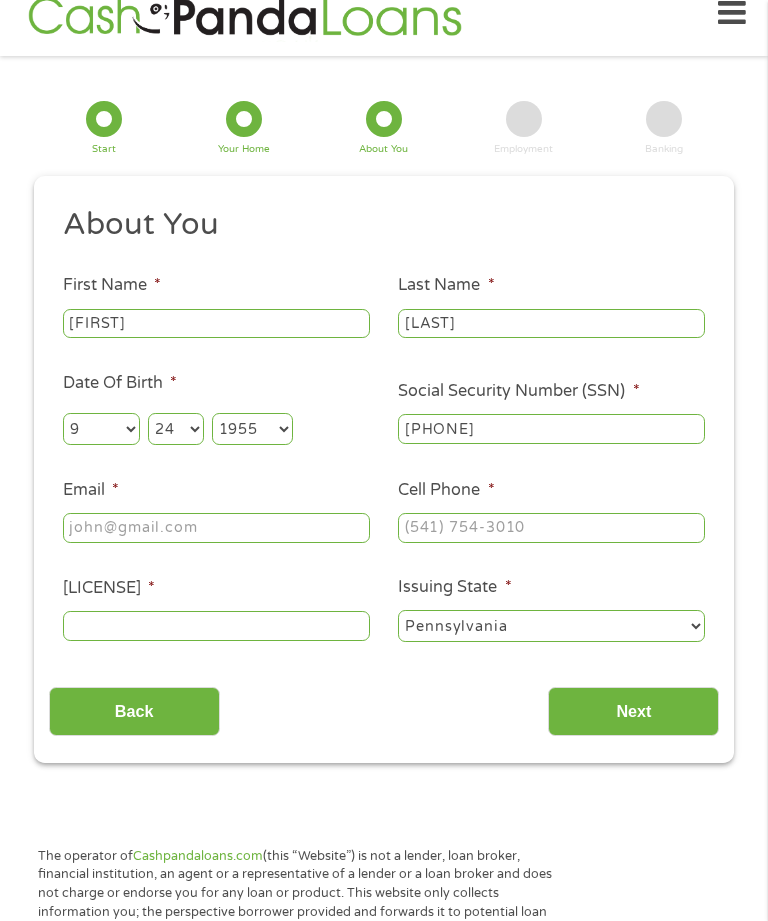type on "[PHONE]" 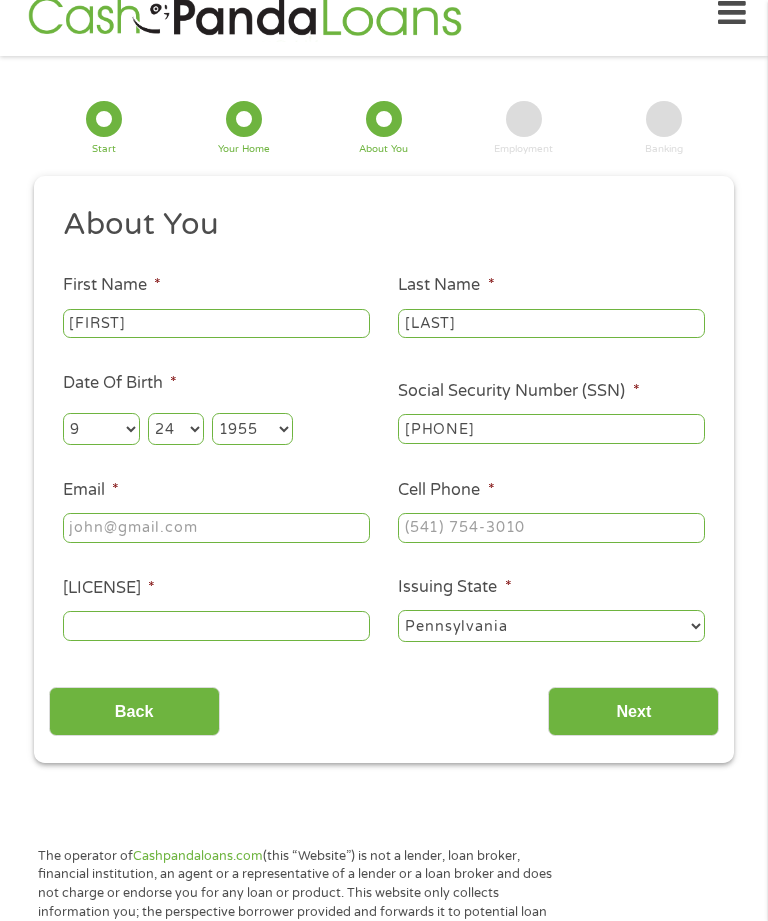 click on "Email *" at bounding box center [216, 528] 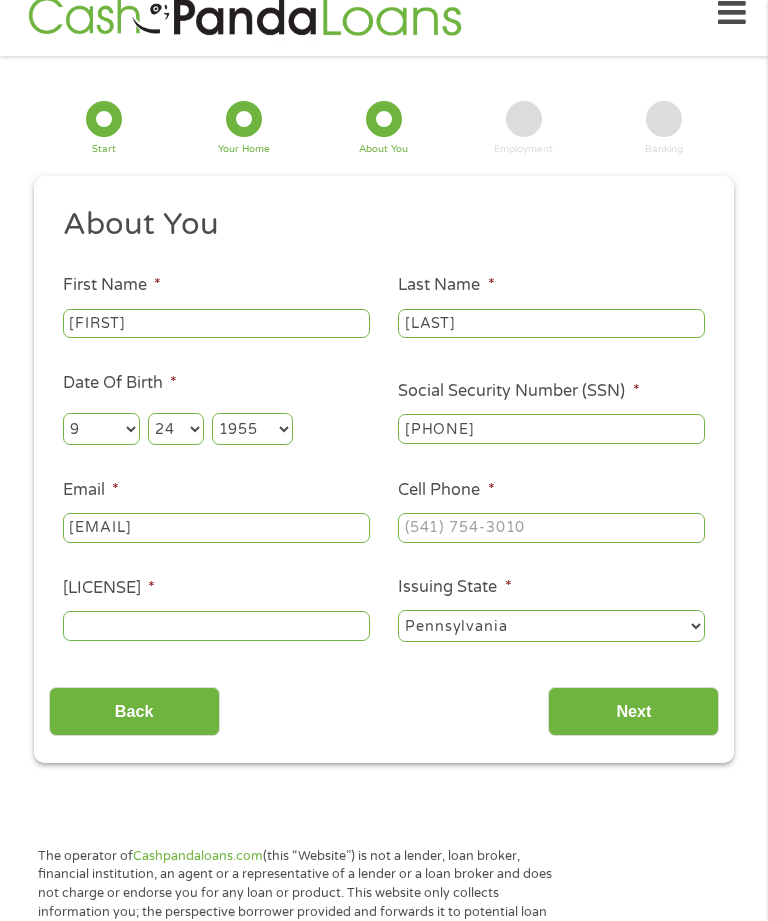 type on "[EMAIL]" 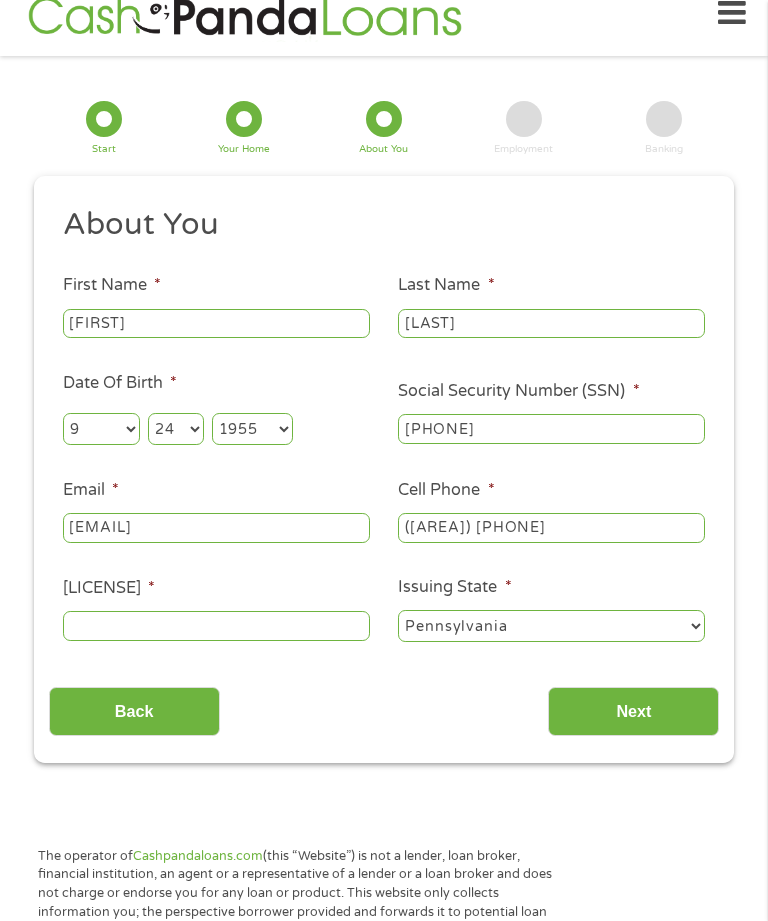 type on "([AREA]) [PHONE]" 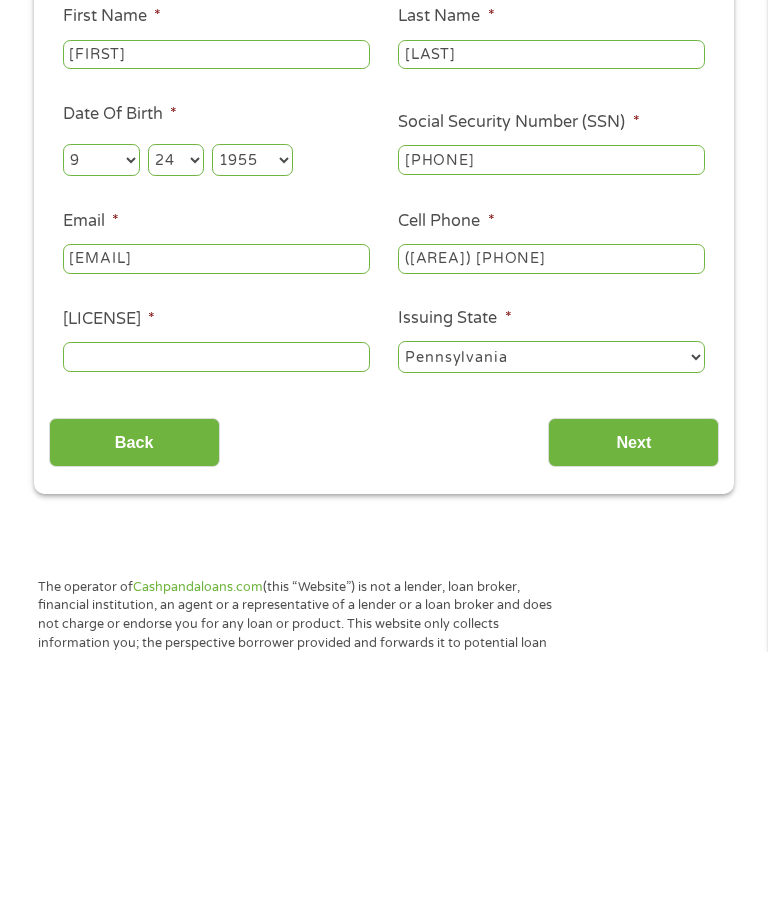 click on "Driver License Number *" at bounding box center [216, 626] 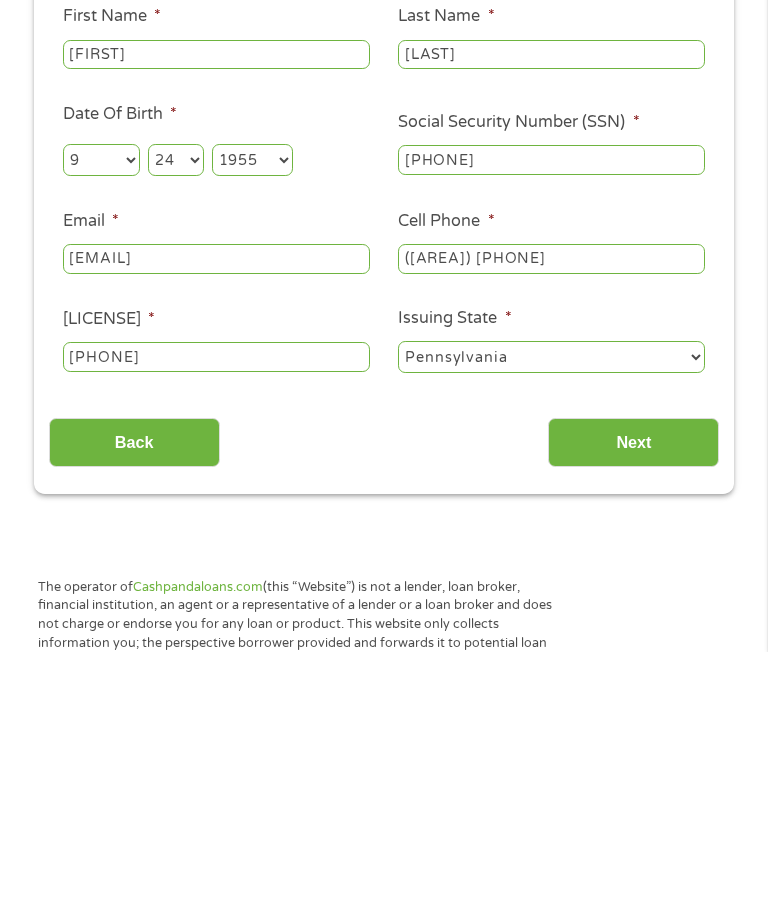 type on "[PHONE]" 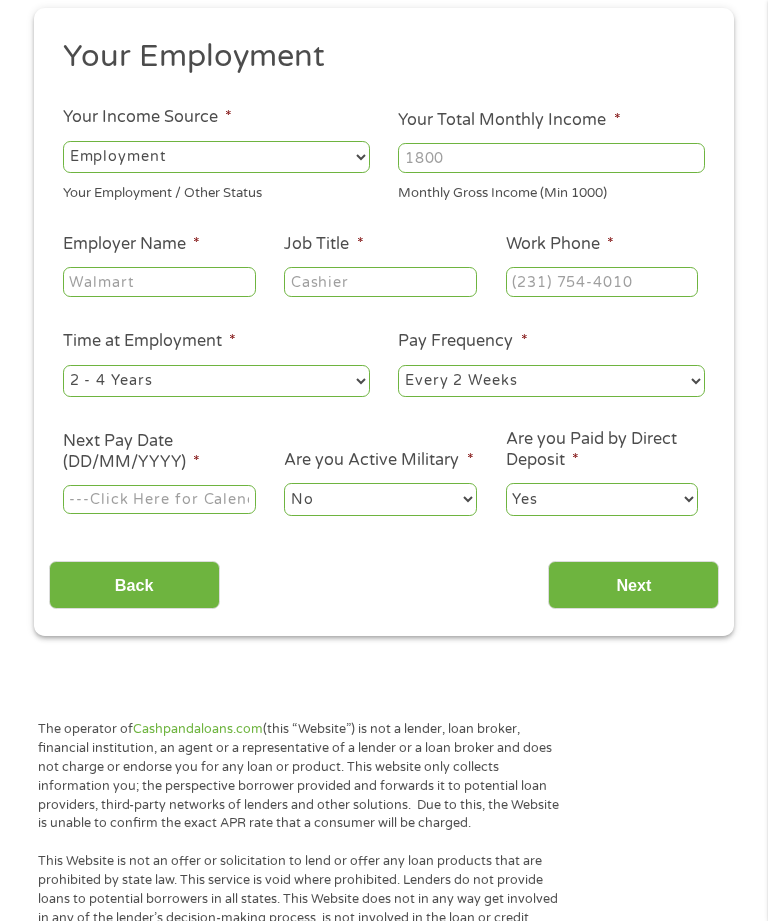 scroll, scrollTop: 52, scrollLeft: 0, axis: vertical 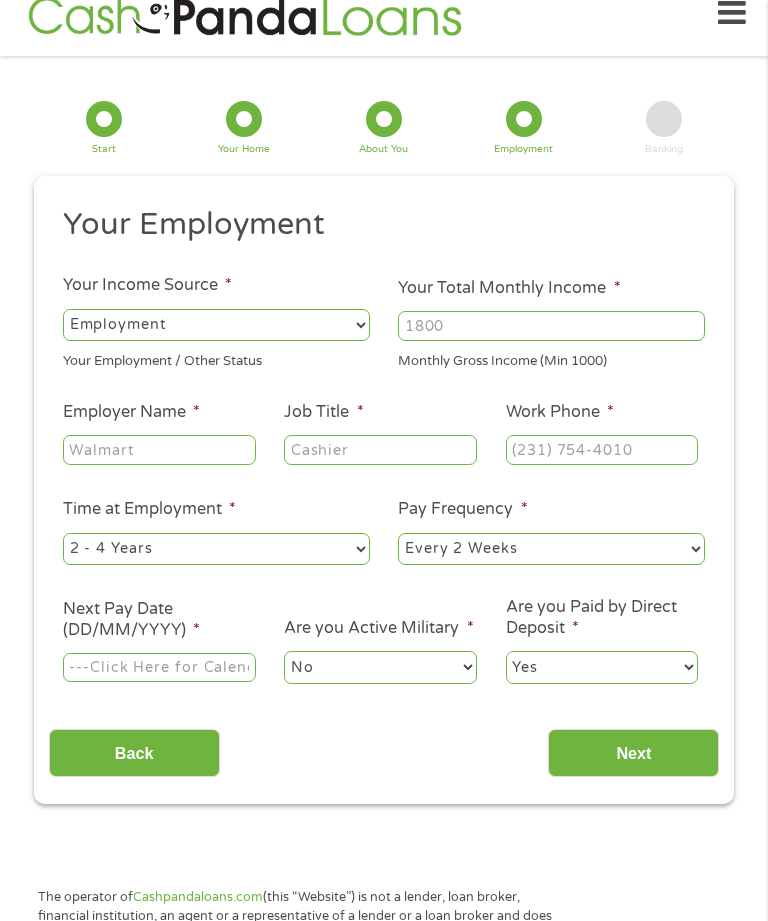 click on "--- Choose one --- Employment Self Employed Benefits" at bounding box center [216, 325] 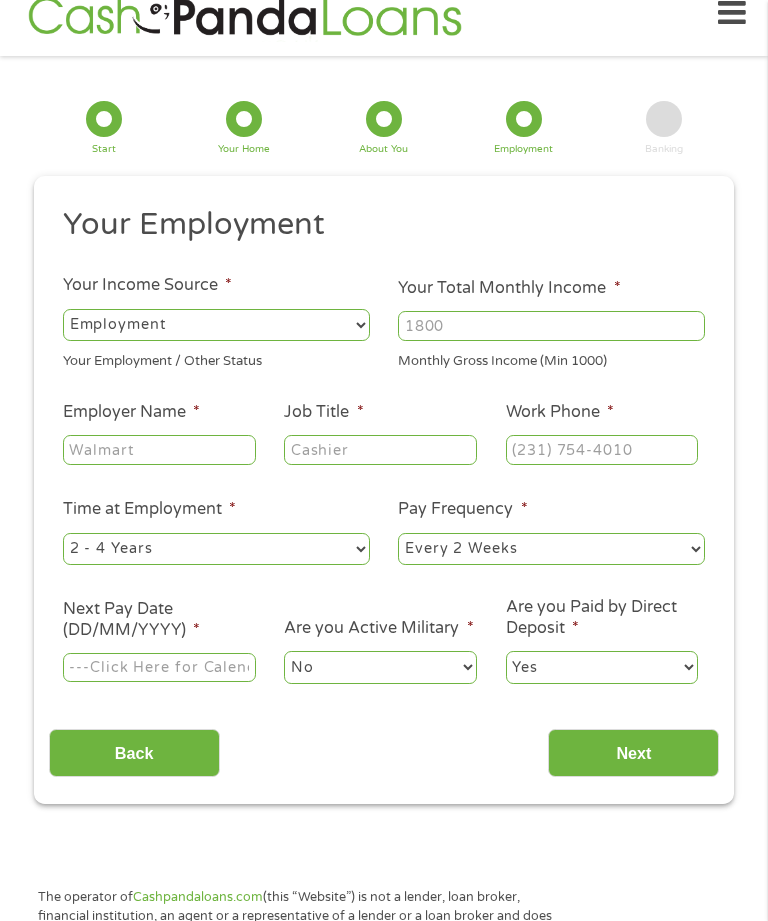 click on "Your Income Source * --- Choose one --- Employment Self Employed Benefits Your Employment / Other Status" at bounding box center [216, 322] 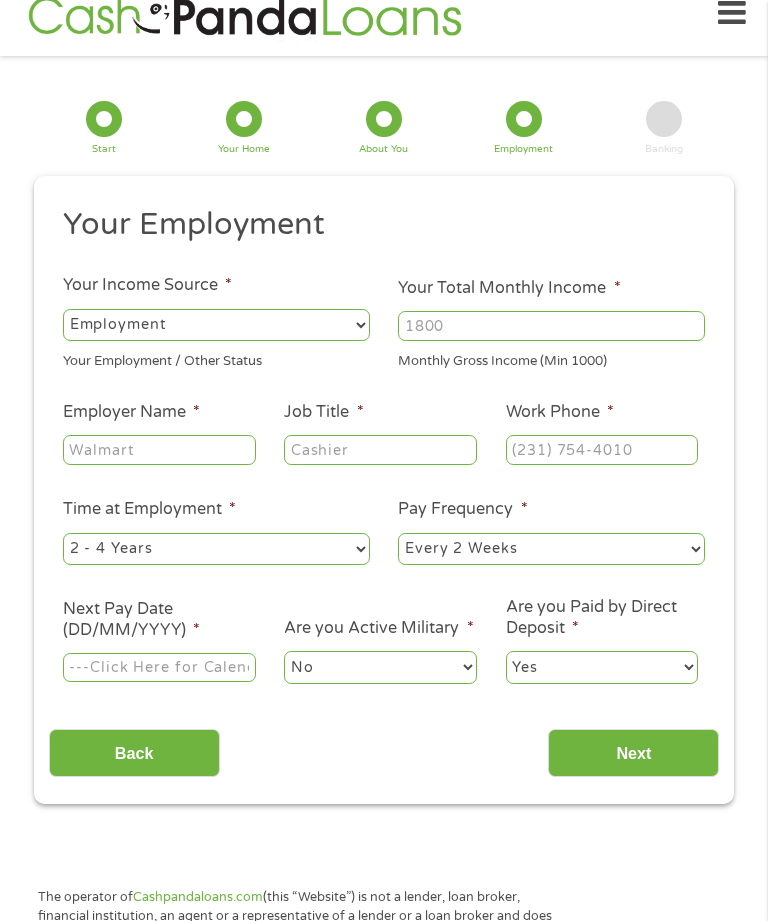 click on "--- Choose one --- Employment Self Employed Benefits" at bounding box center (216, 325) 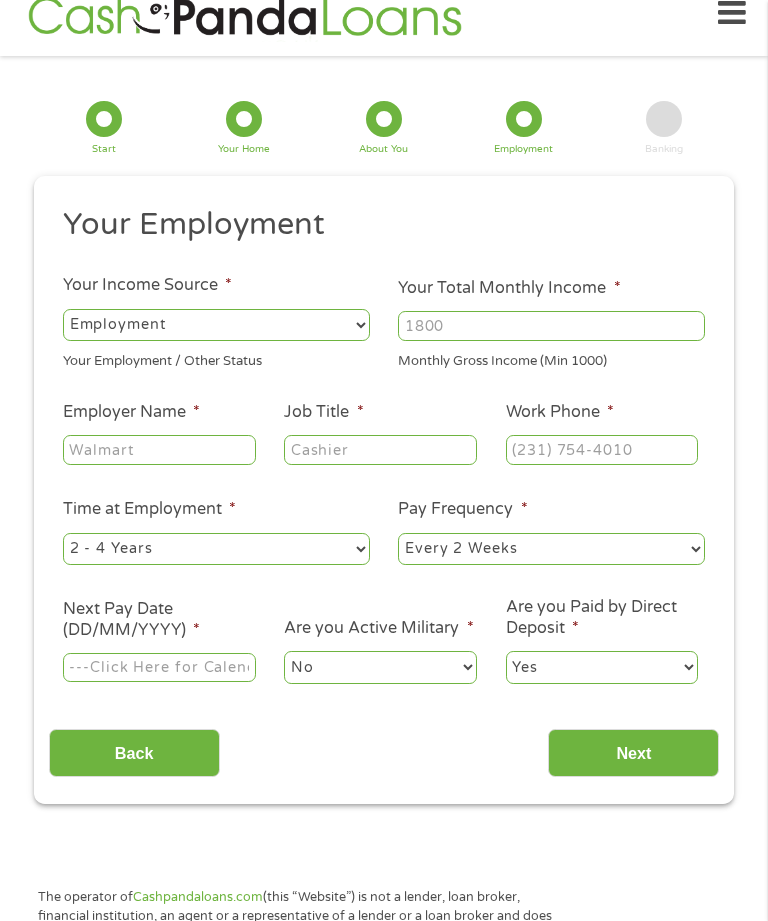 select on "benefits" 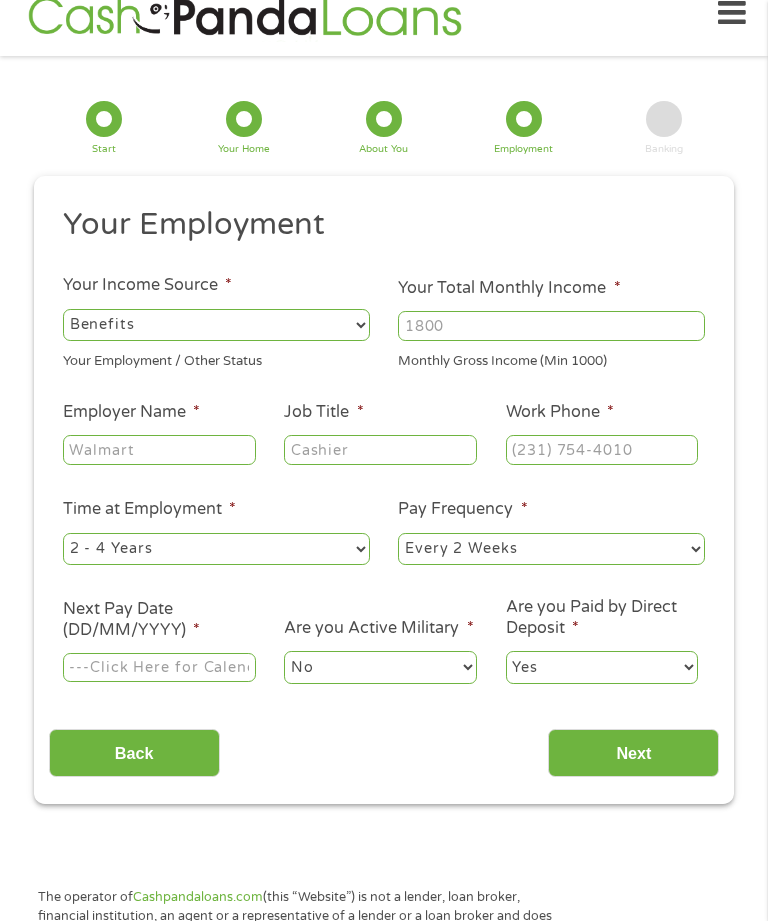 type on "Other" 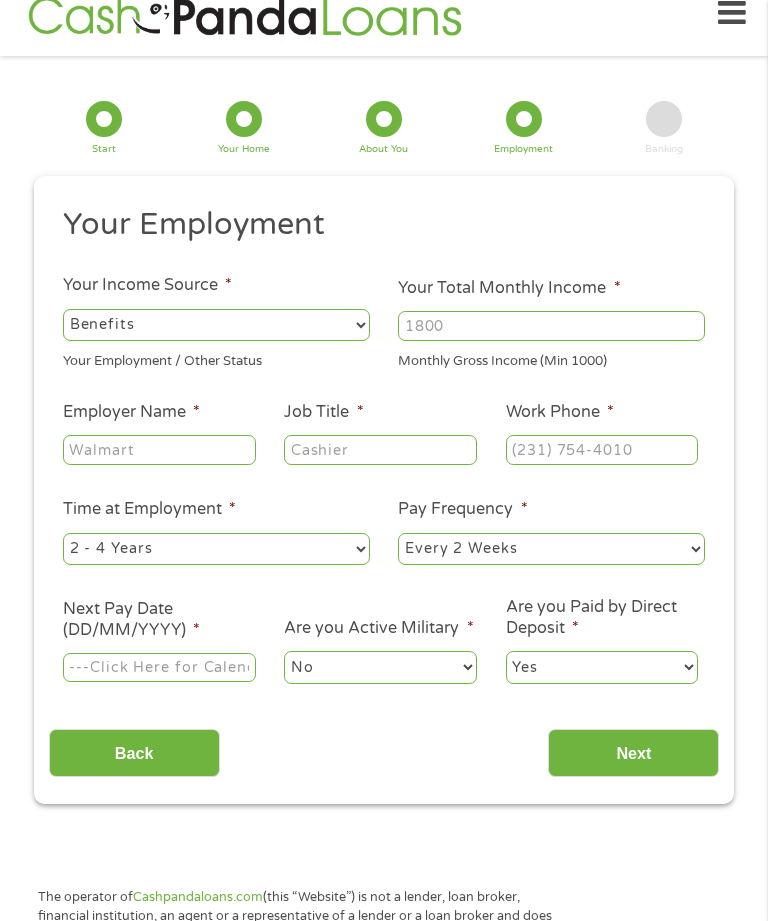 type on "([AREA]) [PHONE]" 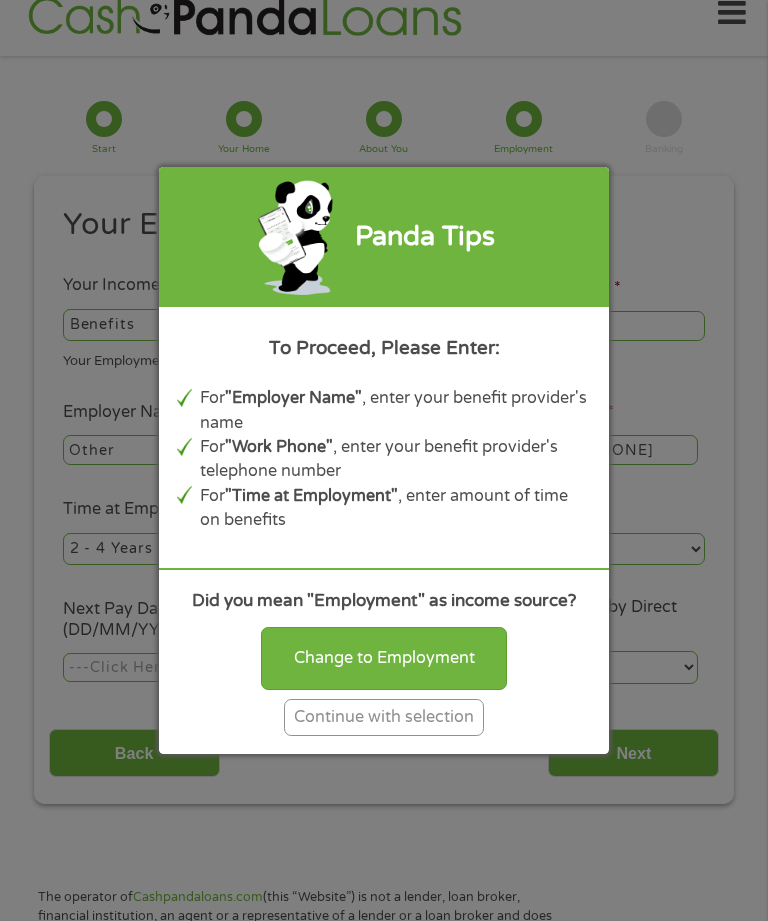 click on "Continue with selection" at bounding box center [384, 717] 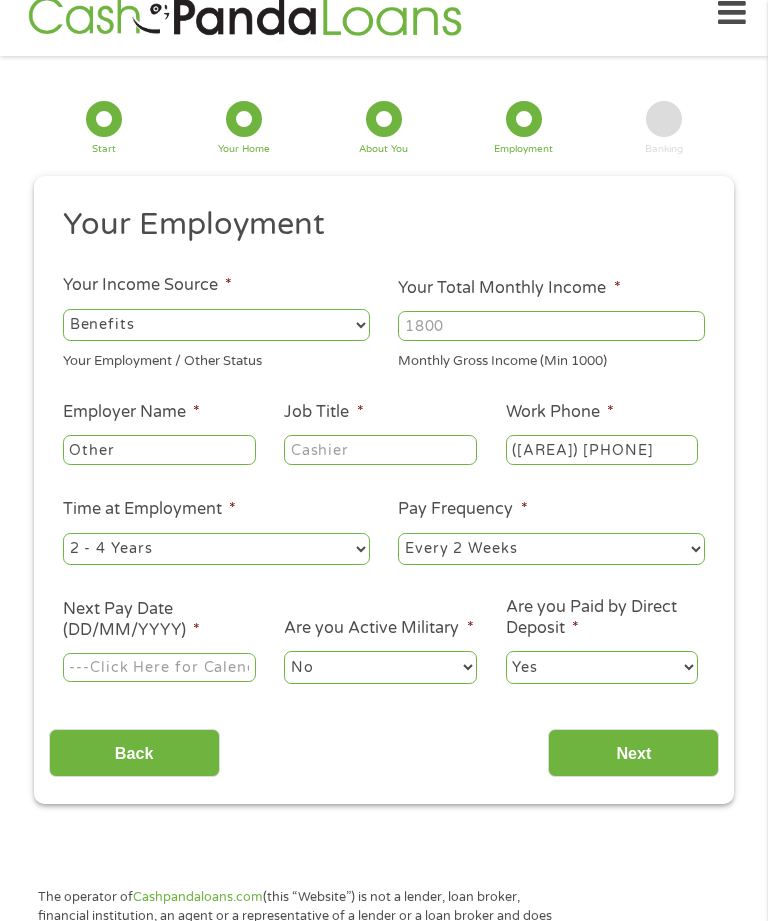 click on "Your Total Monthly Income *" at bounding box center [551, 326] 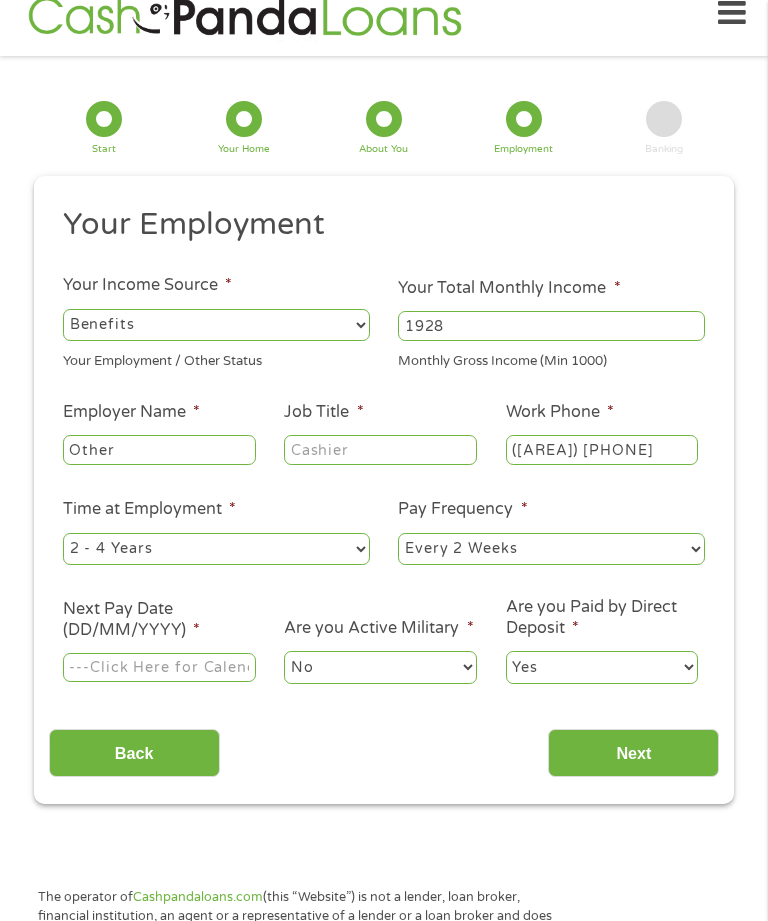 type on "1928" 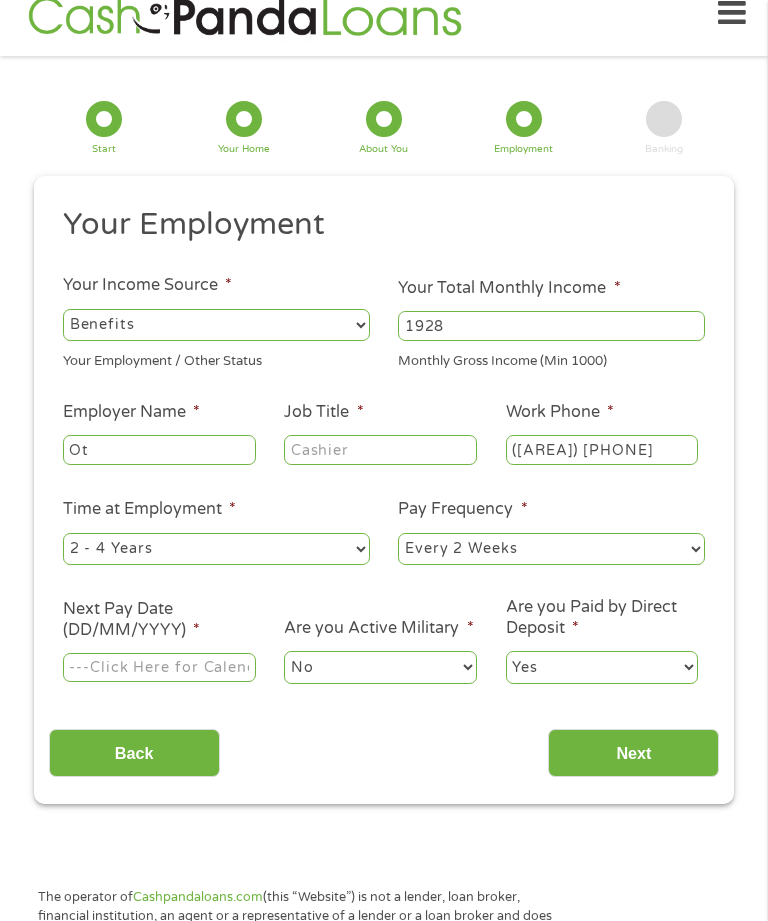 type on "O" 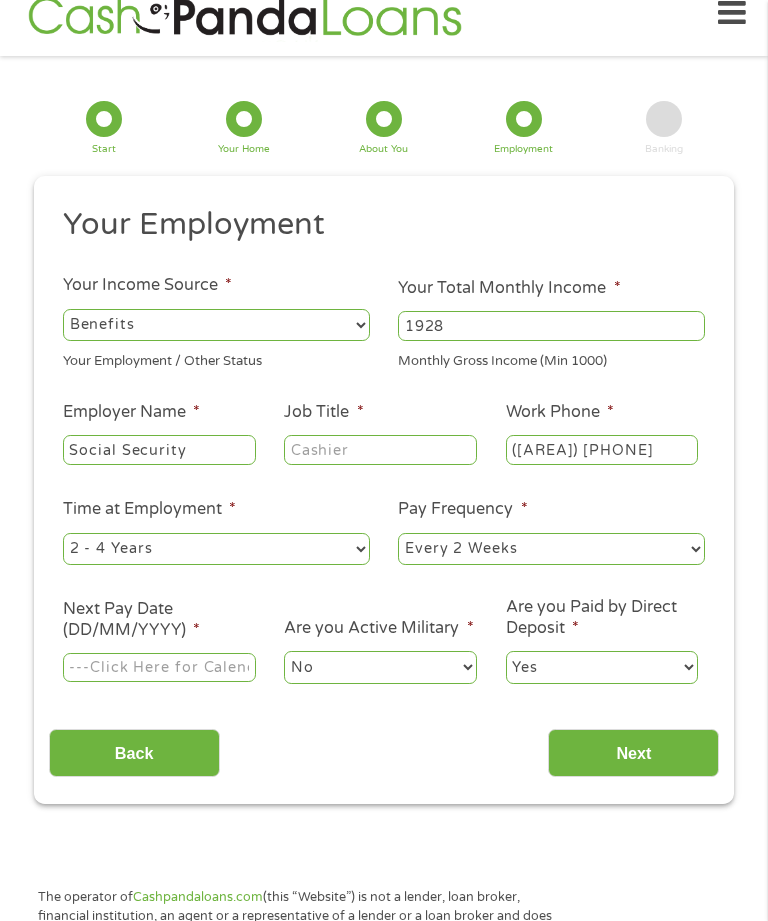 type on "Social Security" 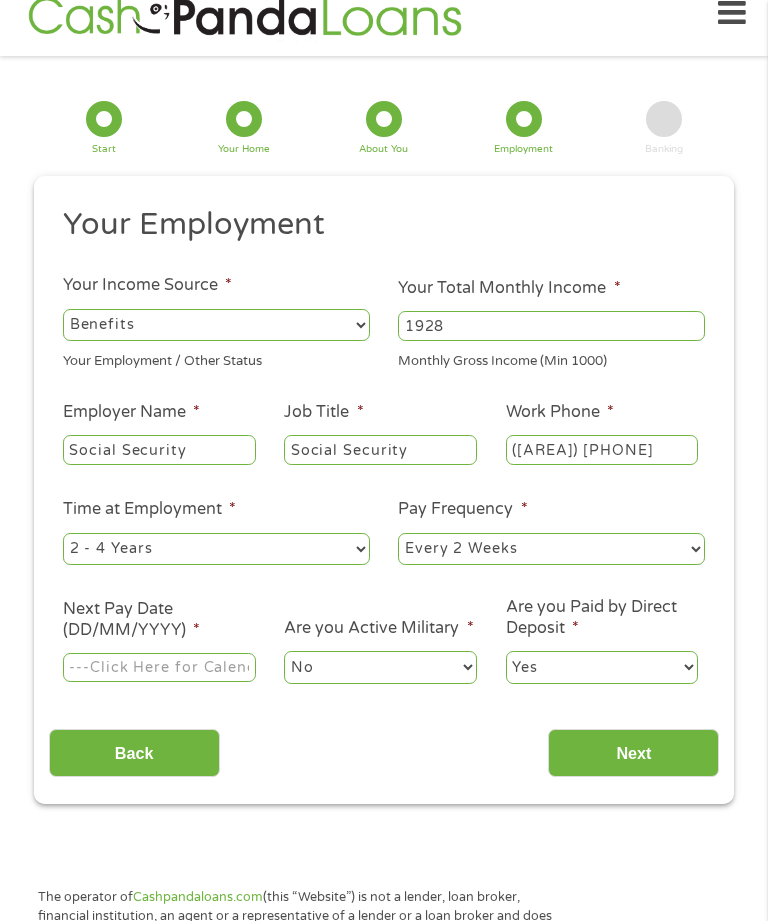 type on "Social Security" 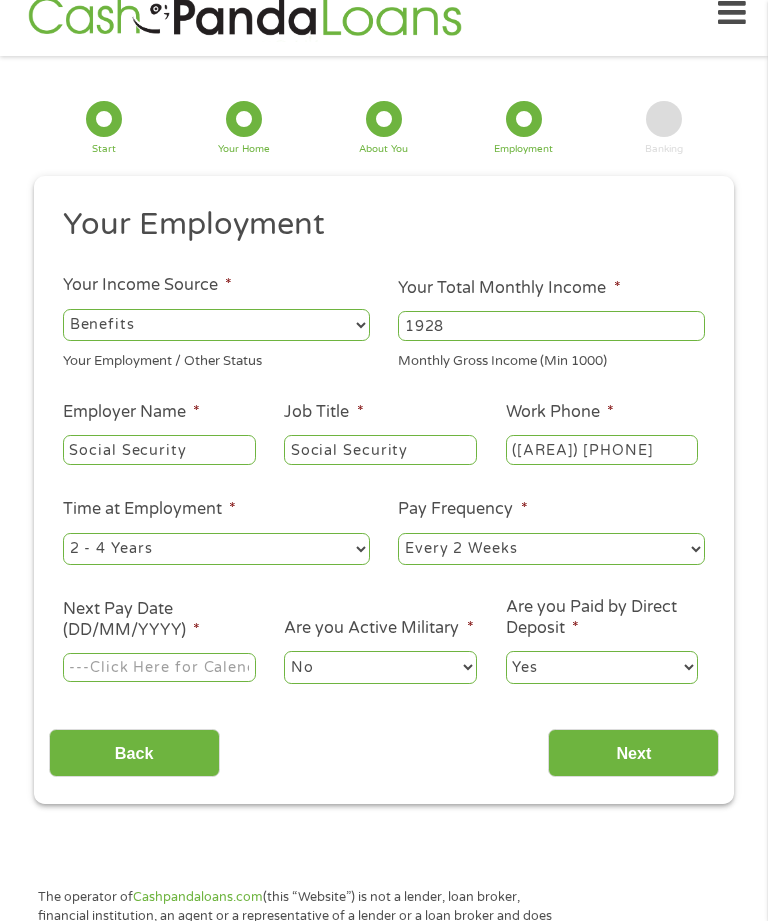 type on "([AREA]) [PHONE]" 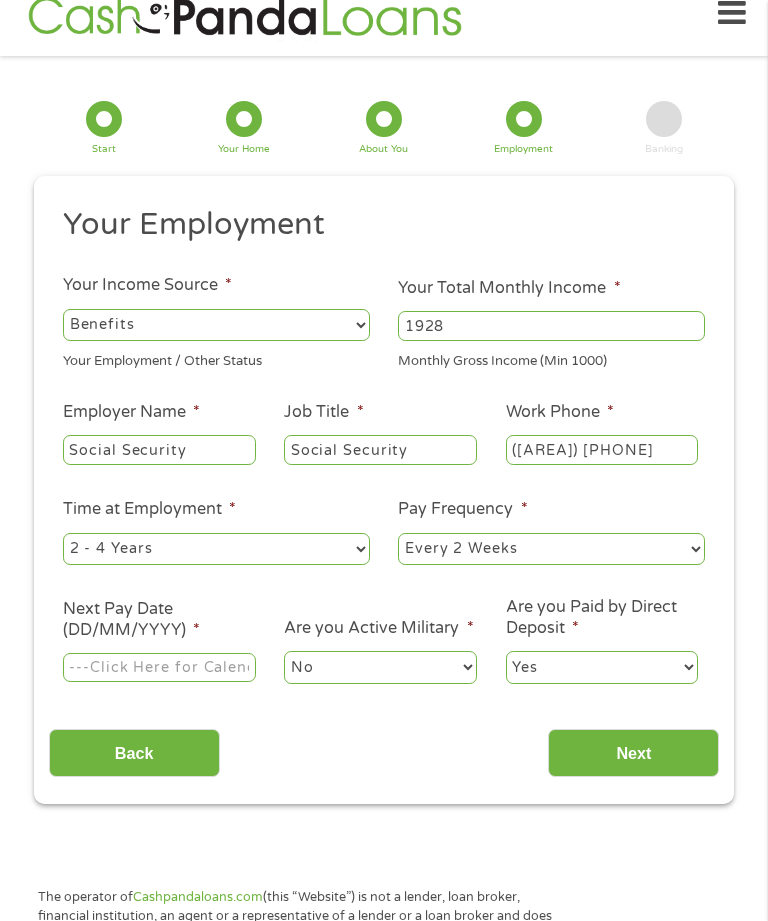click on "--- Choose one --- 1 Year or less 1 - 2 Years 2 - 4 Years Over 4 Years" at bounding box center (216, 549) 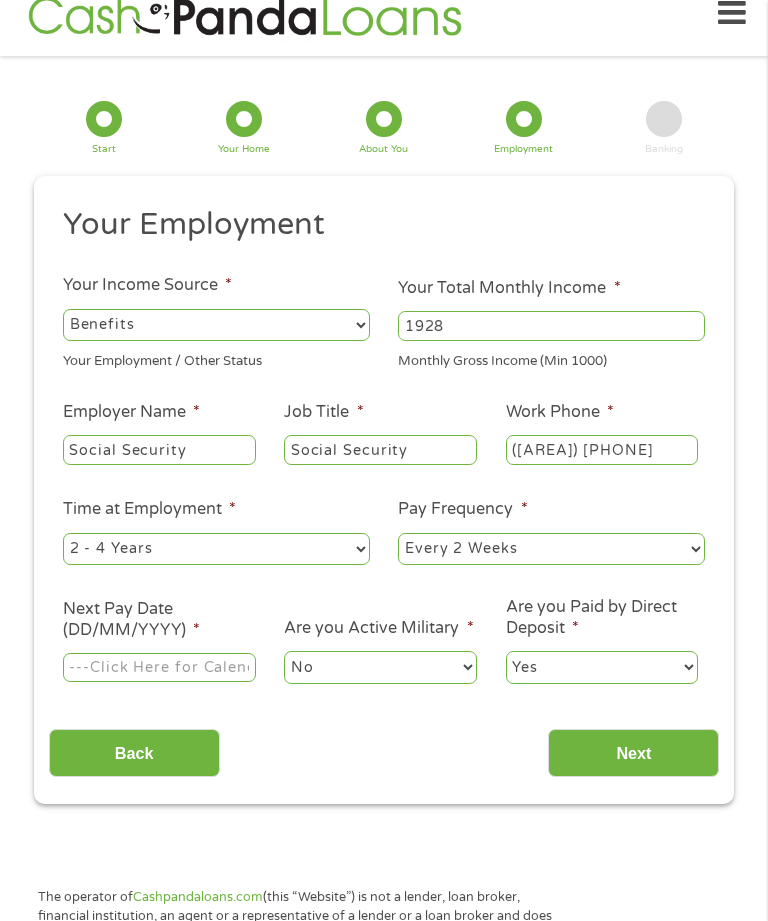 click on "--- Choose one --- Every 2 Weeks Every Week Monthly Semi-Monthly" at bounding box center [551, 549] 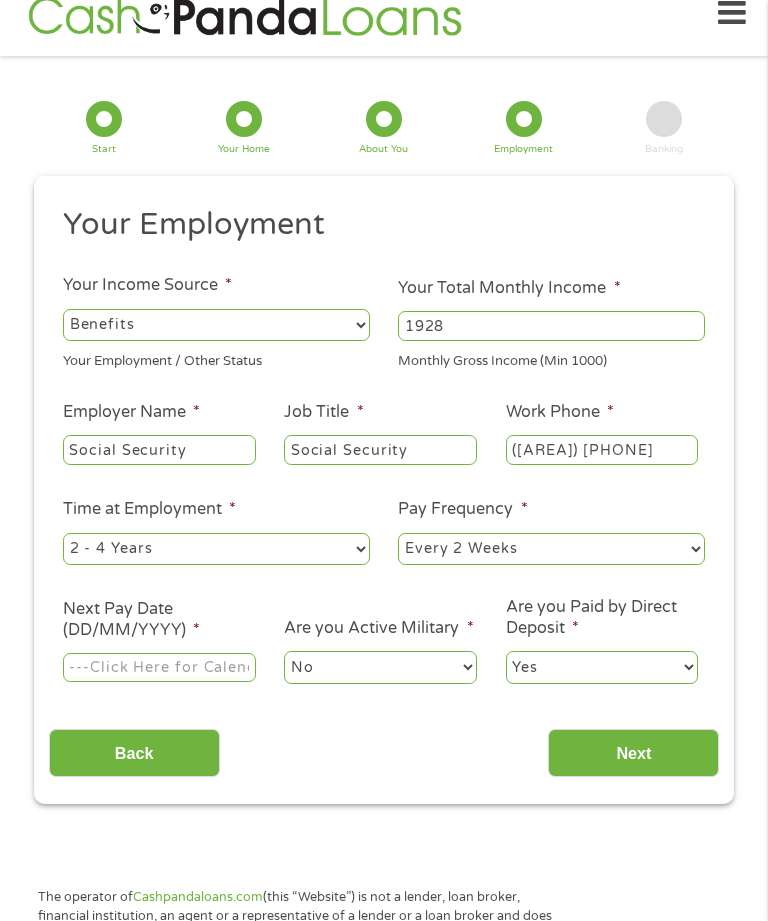 select on "monthly" 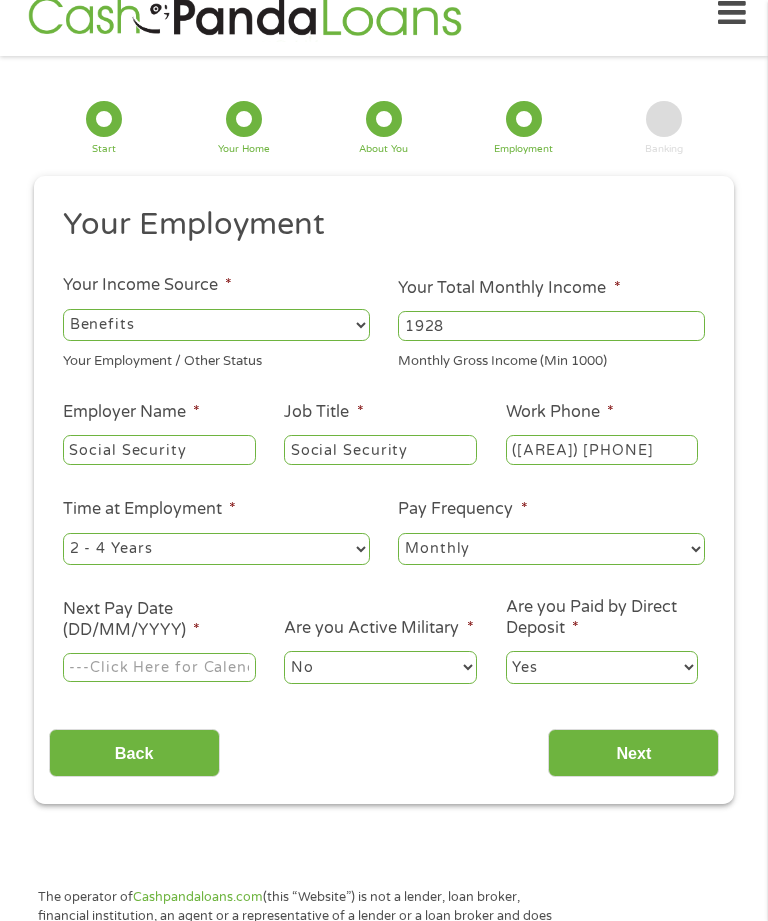 click on "Next Pay Date (DD/MM/YYYY) *" at bounding box center [159, 668] 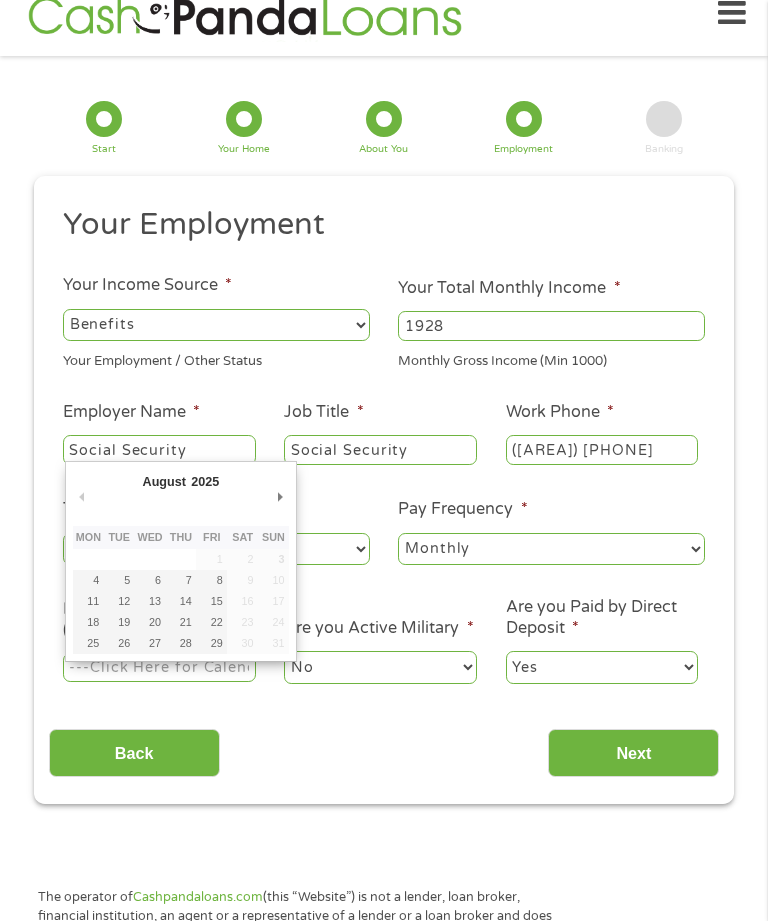 type on "[DATE]" 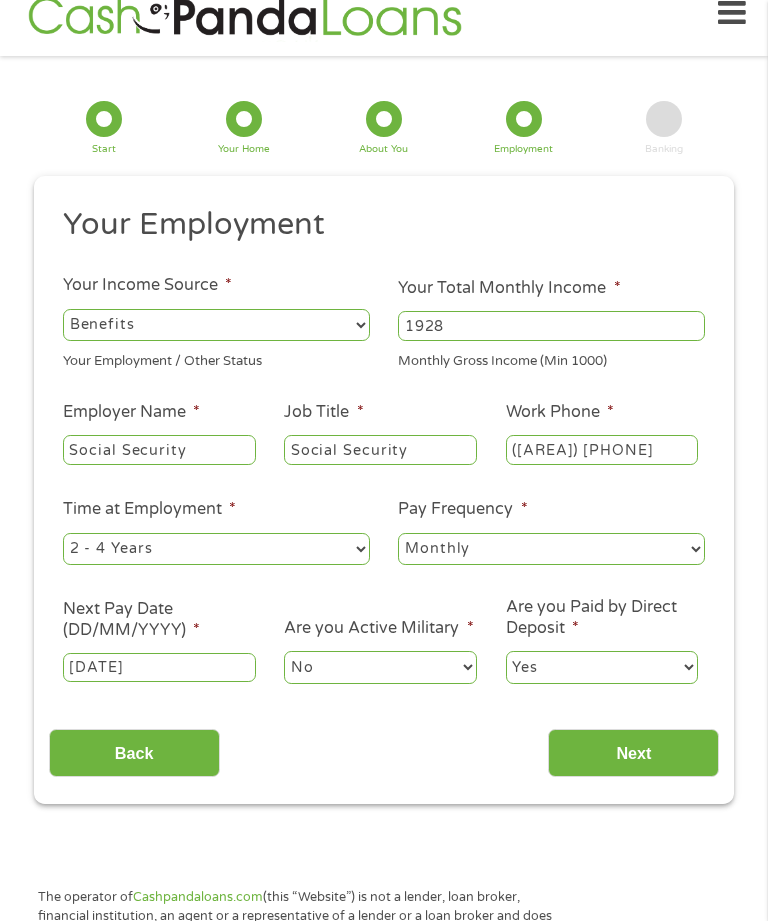 click on "Next" at bounding box center (633, 753) 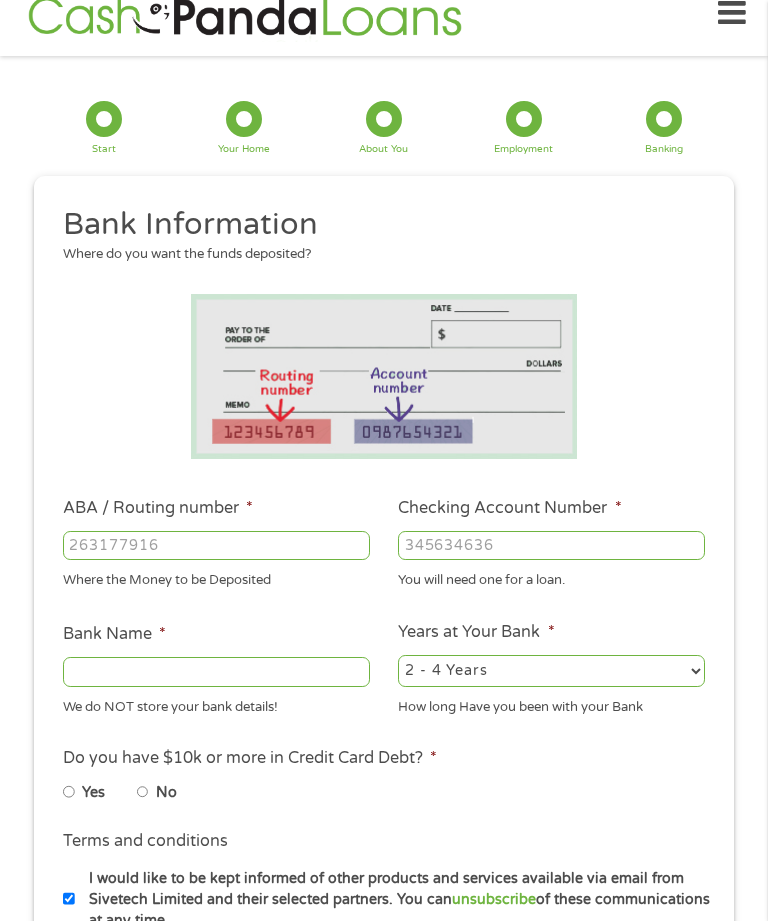 scroll, scrollTop: 8, scrollLeft: 8, axis: both 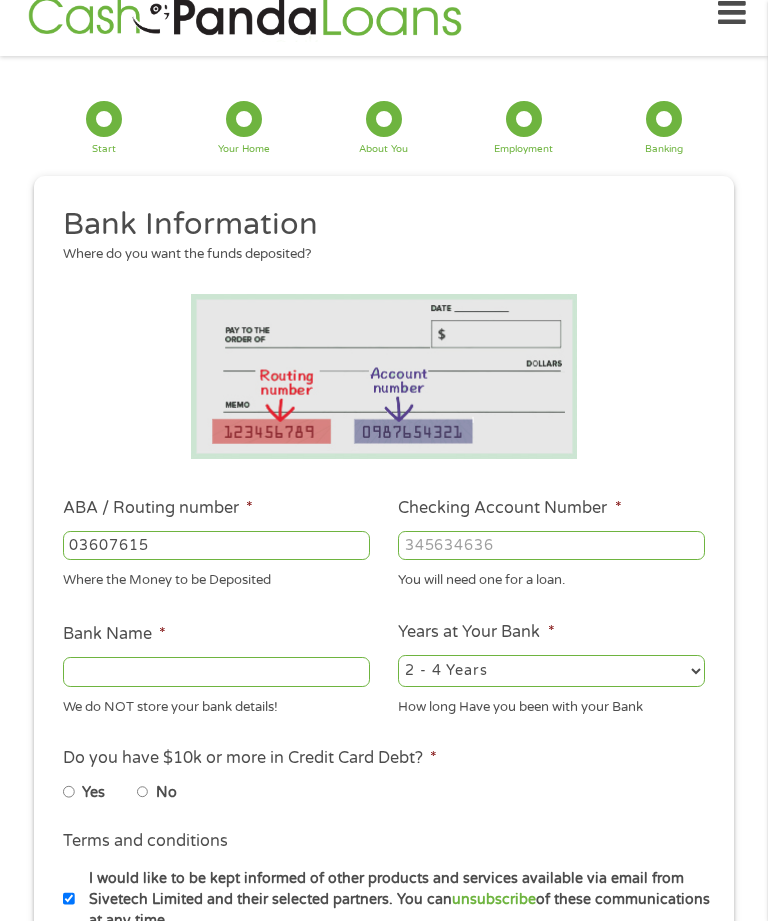 type on "036076150" 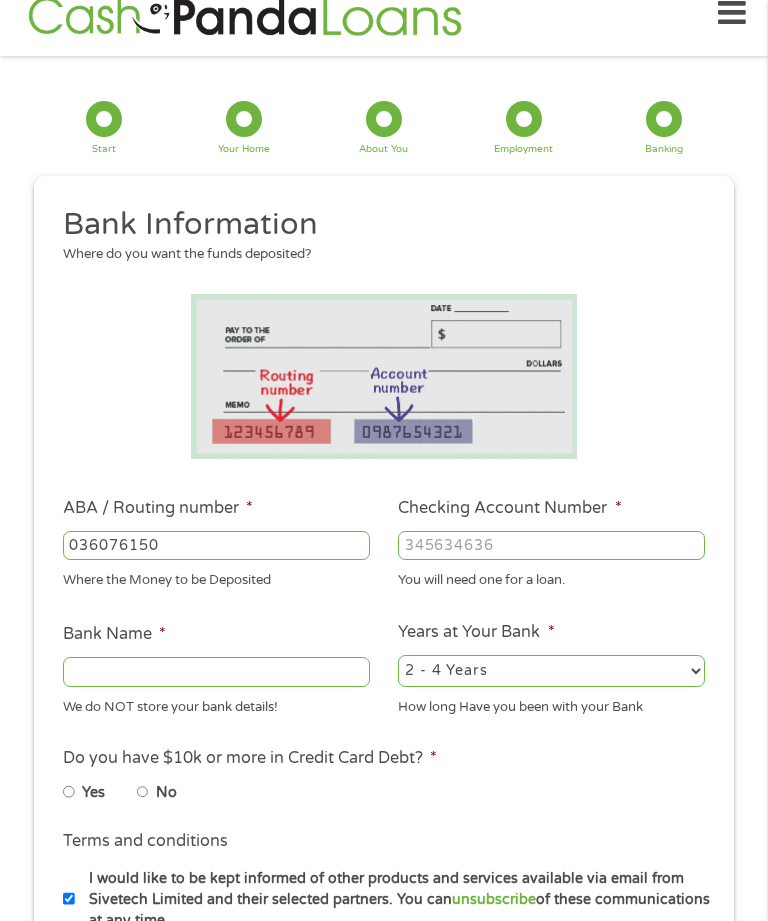 type on "CITIZENS BANK" 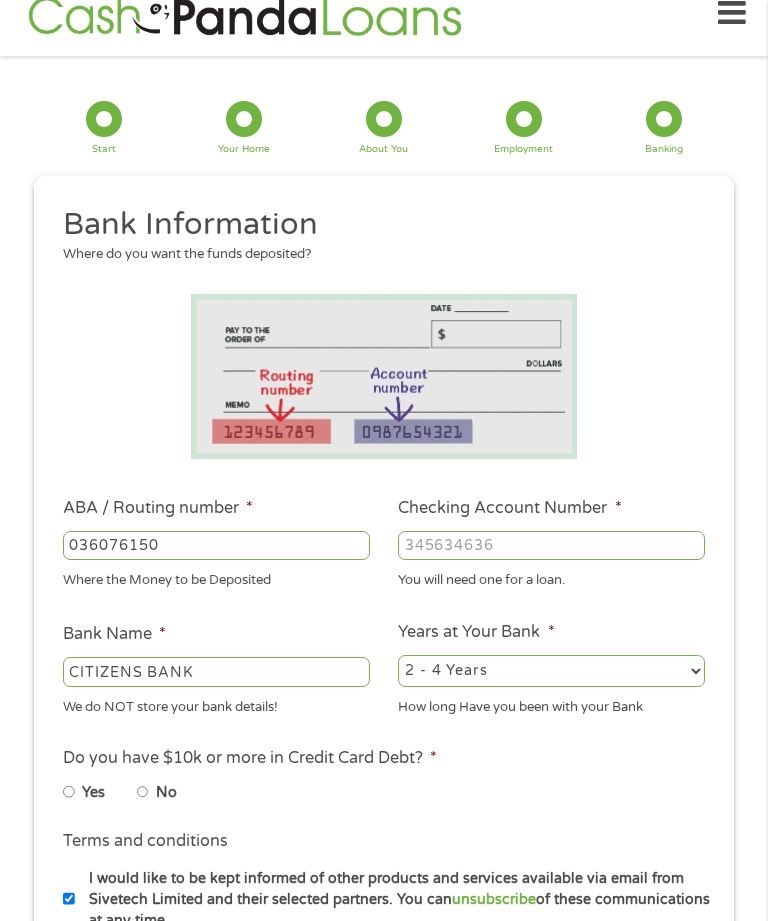 type on "036076150" 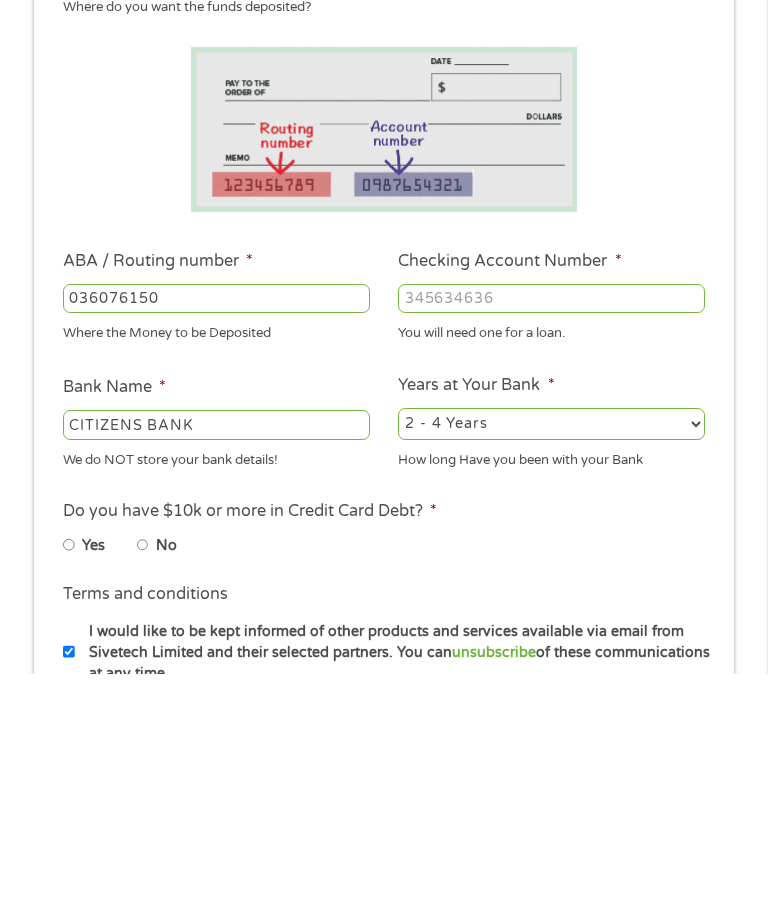 type on "[PHONE]" 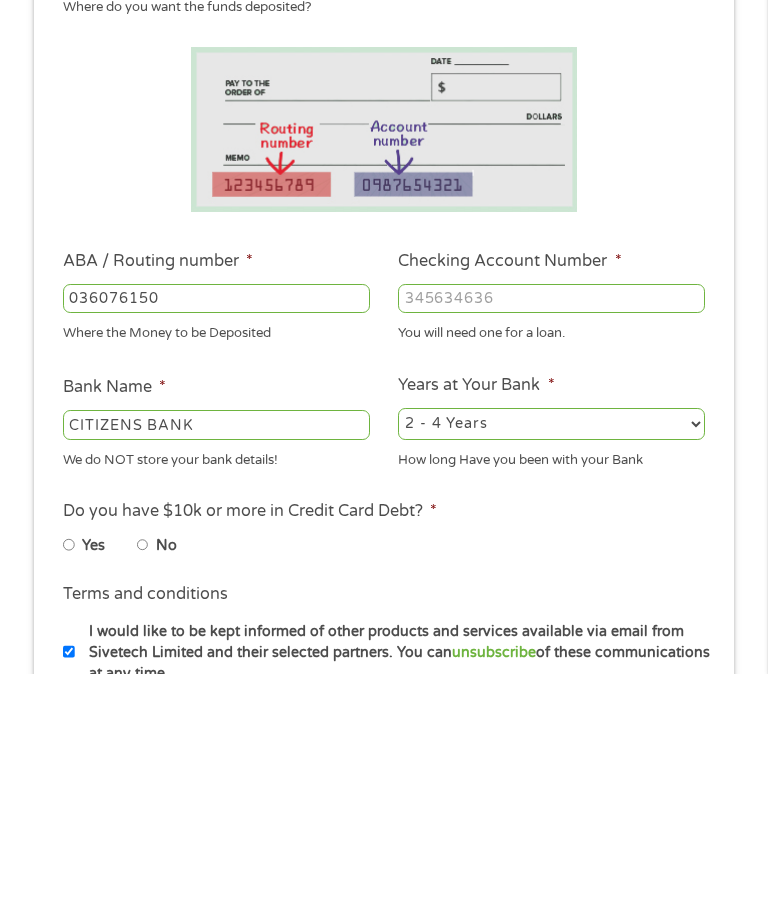 scroll, scrollTop: 276, scrollLeft: 0, axis: vertical 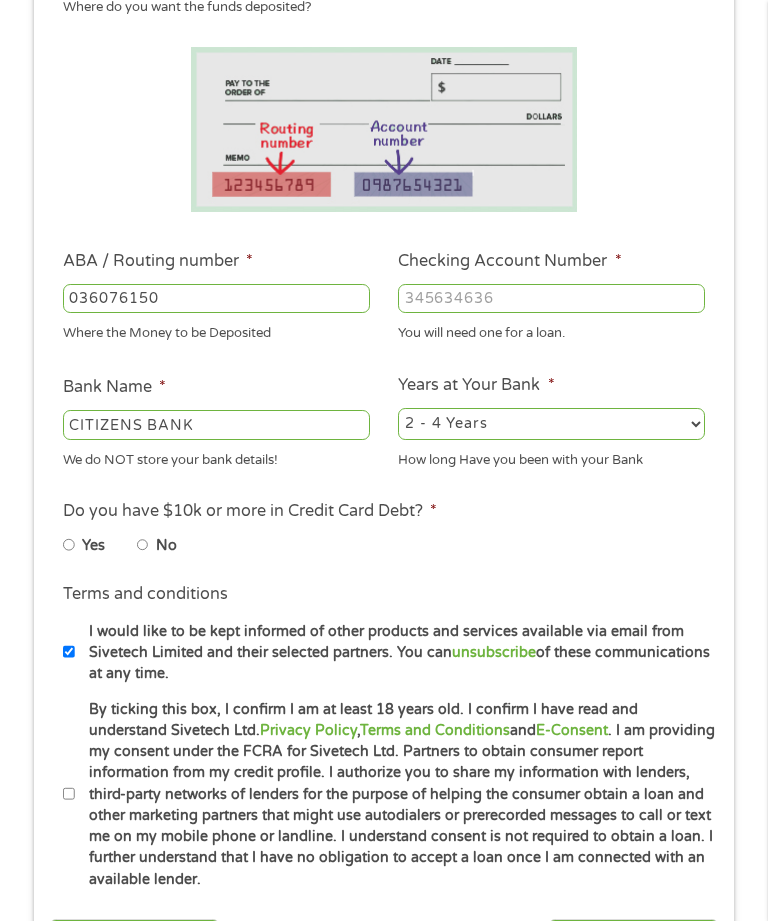 select on "60months" 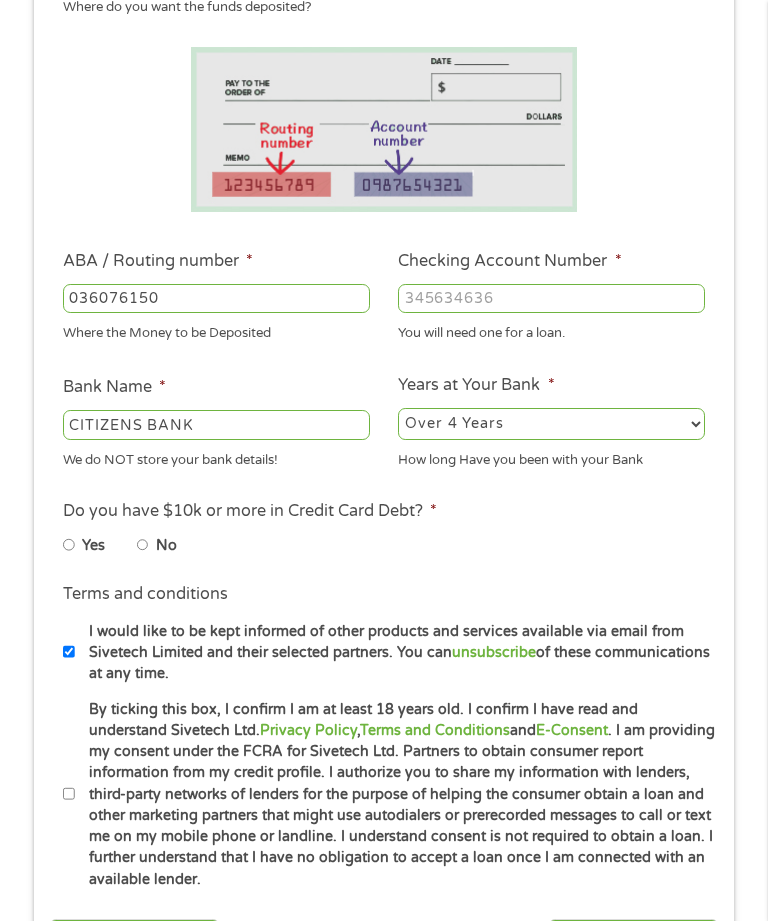 click on "Yes" at bounding box center [69, 545] 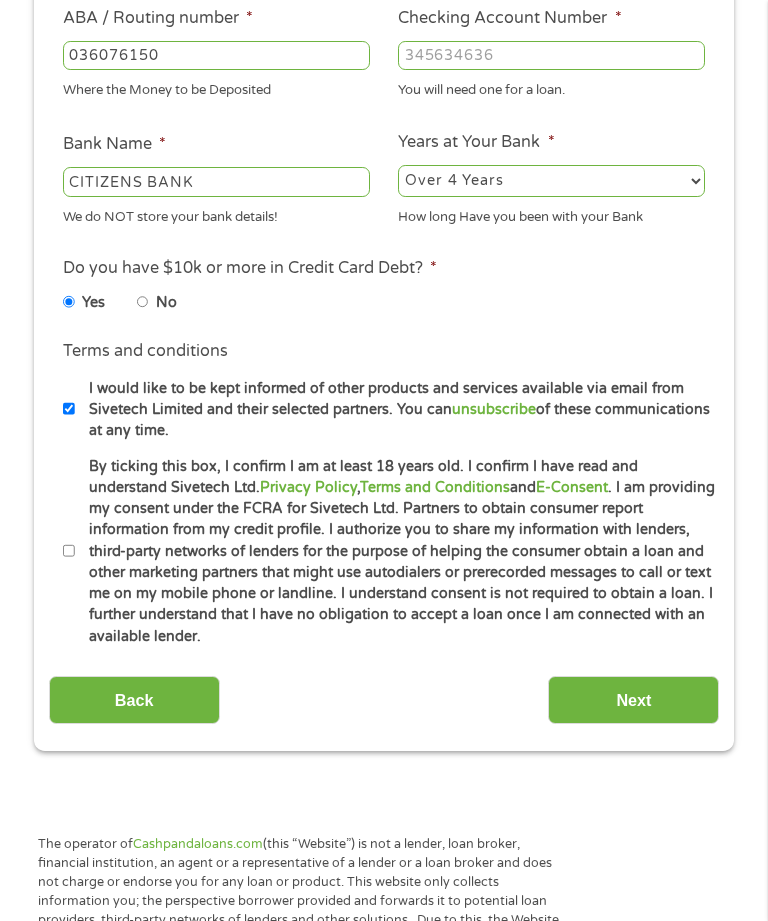 scroll, scrollTop: 519, scrollLeft: 0, axis: vertical 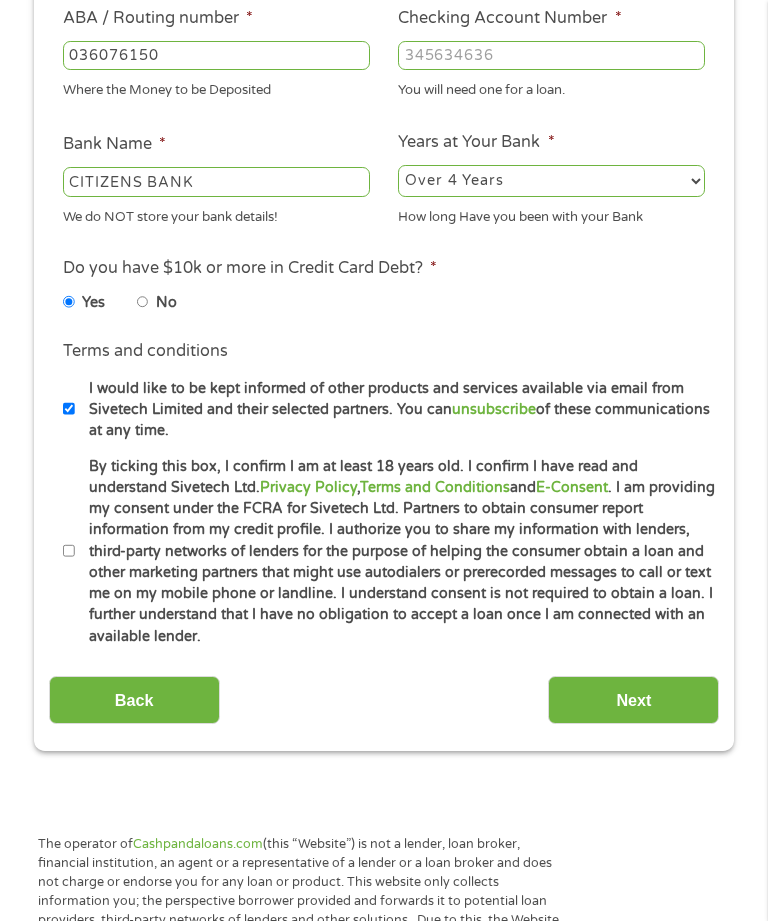 click on "By ticking this box, I confirm I am at least 18 years old. I confirm I have read and understand Sivetech Ltd.  Privacy Policy ,  Terms and Conditions  and  E-Consent . I am providing my consent under the FCRA for Sivetech Ltd. Partners to obtain consumer report information from my credit profile. I authorize you to share my information with lenders, third-party networks of lenders for the purpose of helping the consumer obtain a loan and other marketing partners that might use autodialers or prerecorded messages to call or text me on my mobile phone or landline. I understand consent is not required to obtain a loan. I further understand that I have no obligation to accept a loan once I am connected with an available lender." at bounding box center [396, 551] 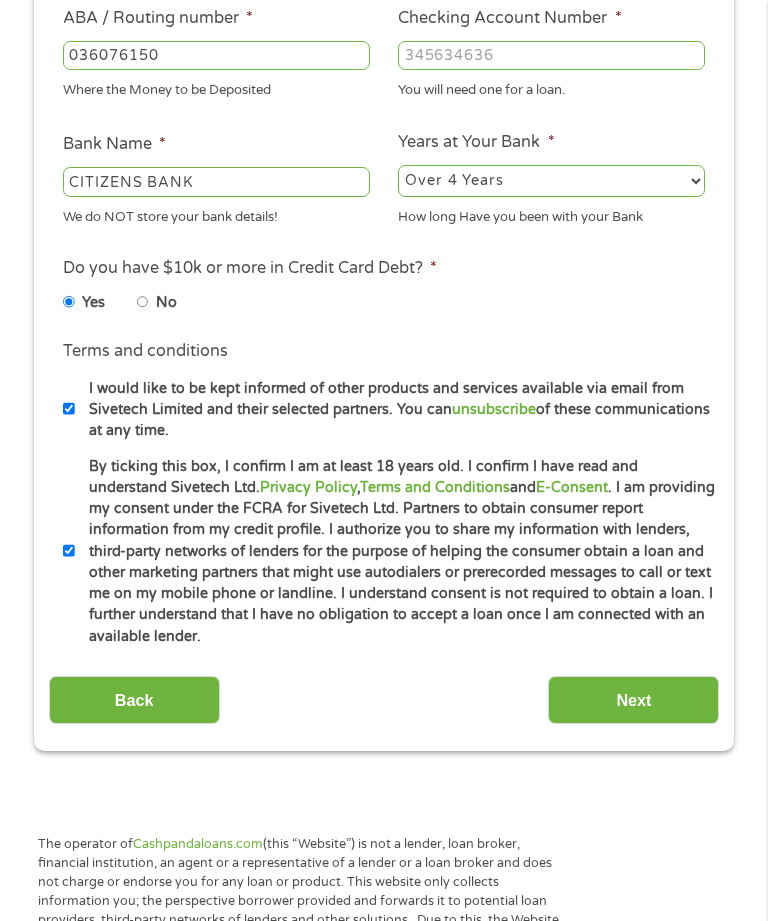 click on "Next" at bounding box center [633, 700] 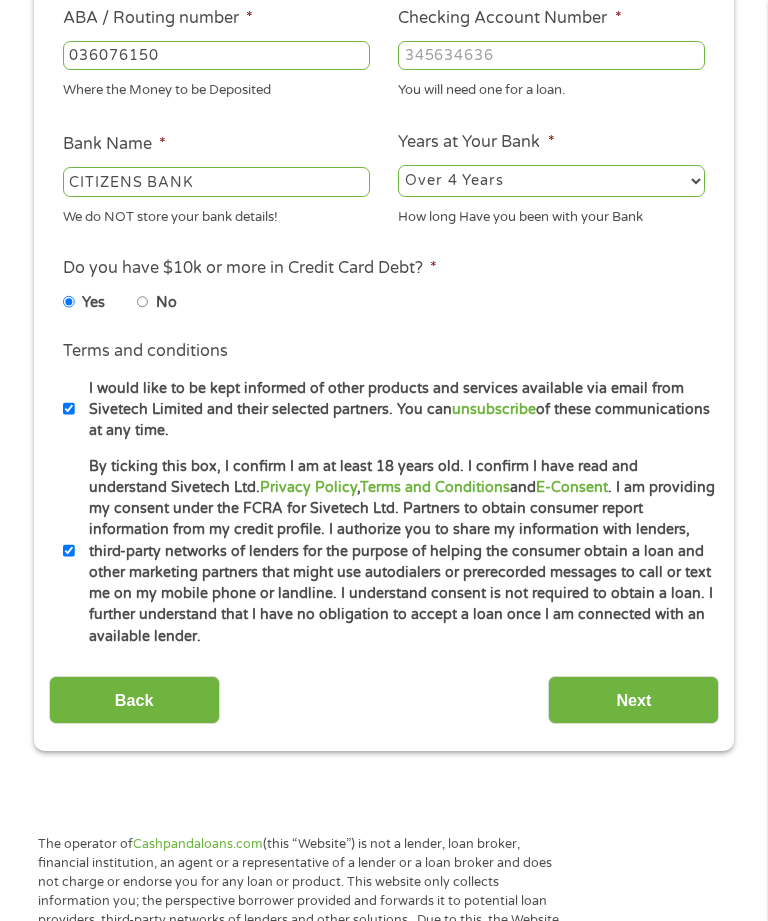scroll, scrollTop: 8, scrollLeft: 8, axis: both 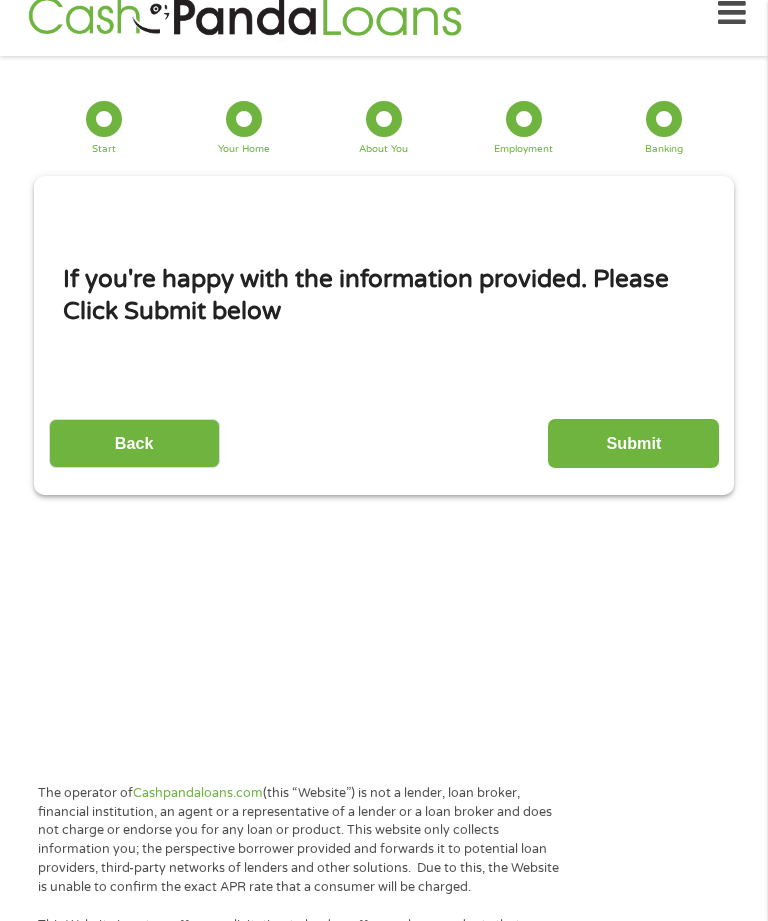 click on "Submit" at bounding box center [633, 443] 